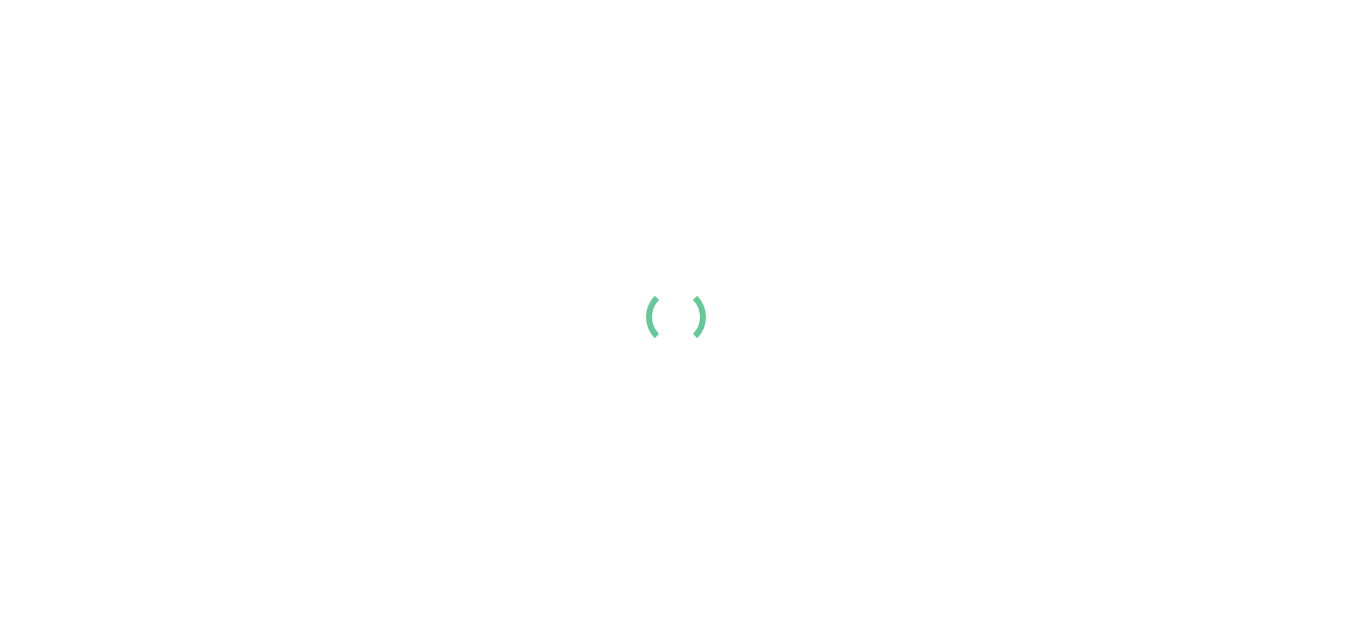 scroll, scrollTop: 0, scrollLeft: 0, axis: both 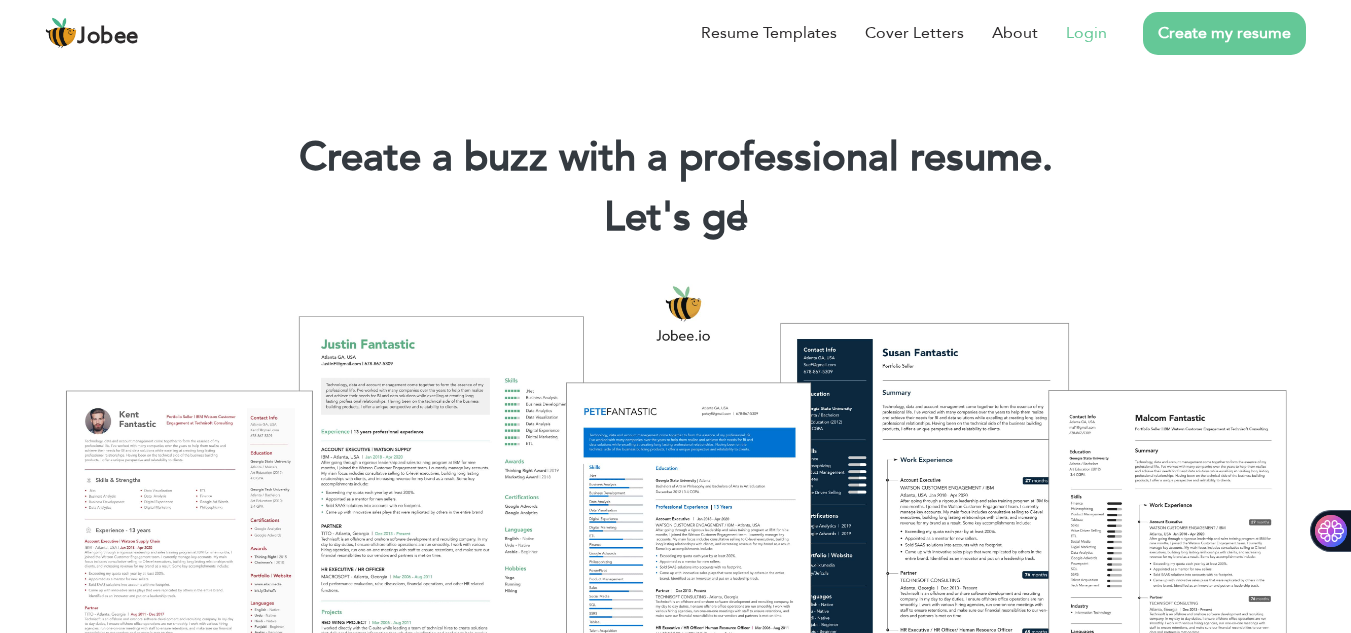 click on "Login" at bounding box center [1086, 33] 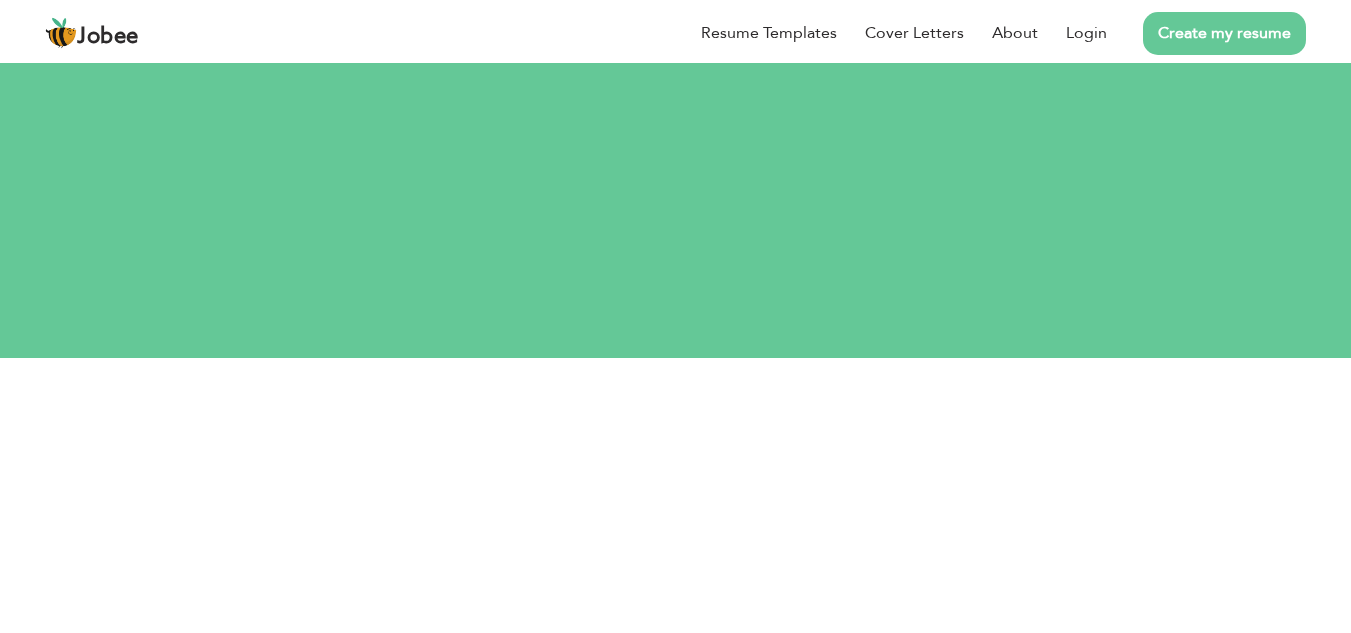 scroll, scrollTop: 0, scrollLeft: 0, axis: both 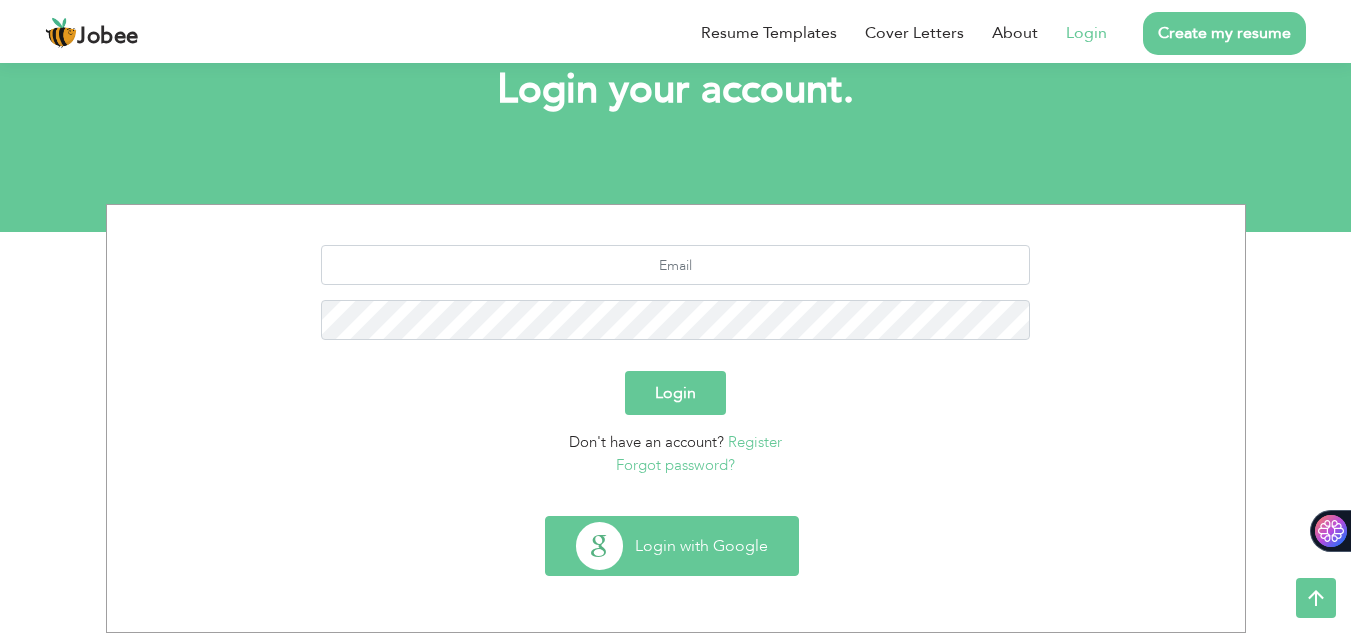 click on "Login with Google" at bounding box center [672, 546] 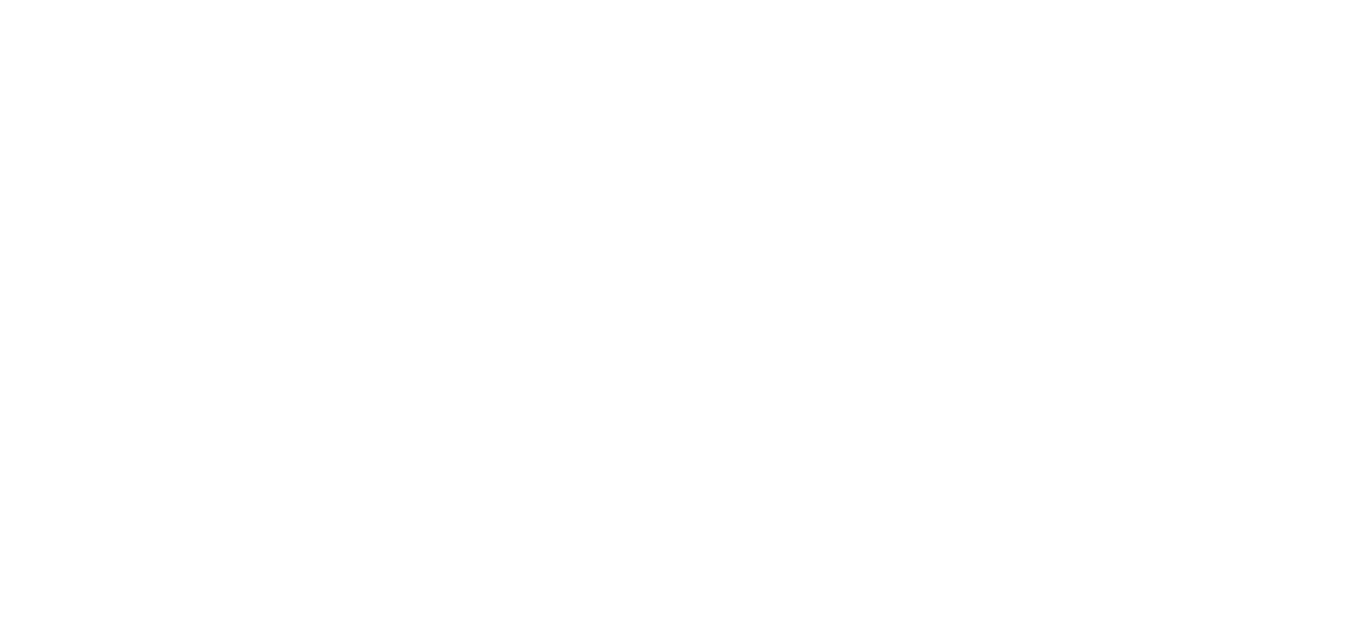 scroll, scrollTop: 0, scrollLeft: 0, axis: both 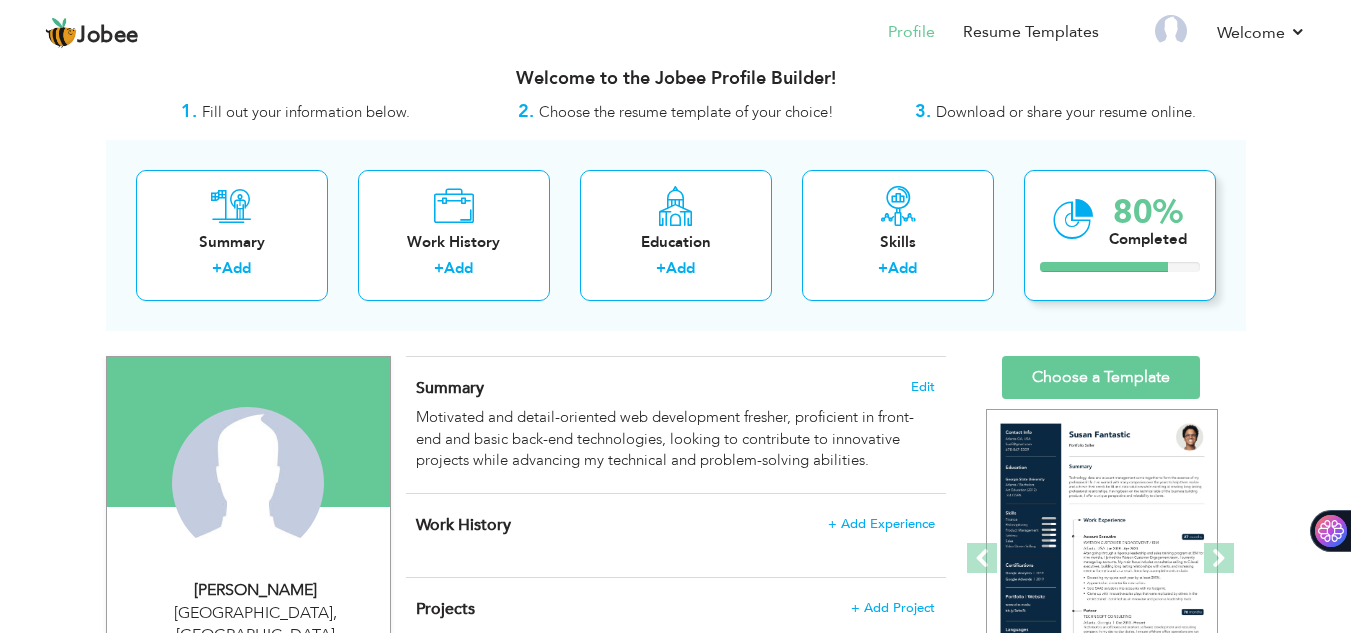 click on "80%
Completed" at bounding box center [1120, 235] 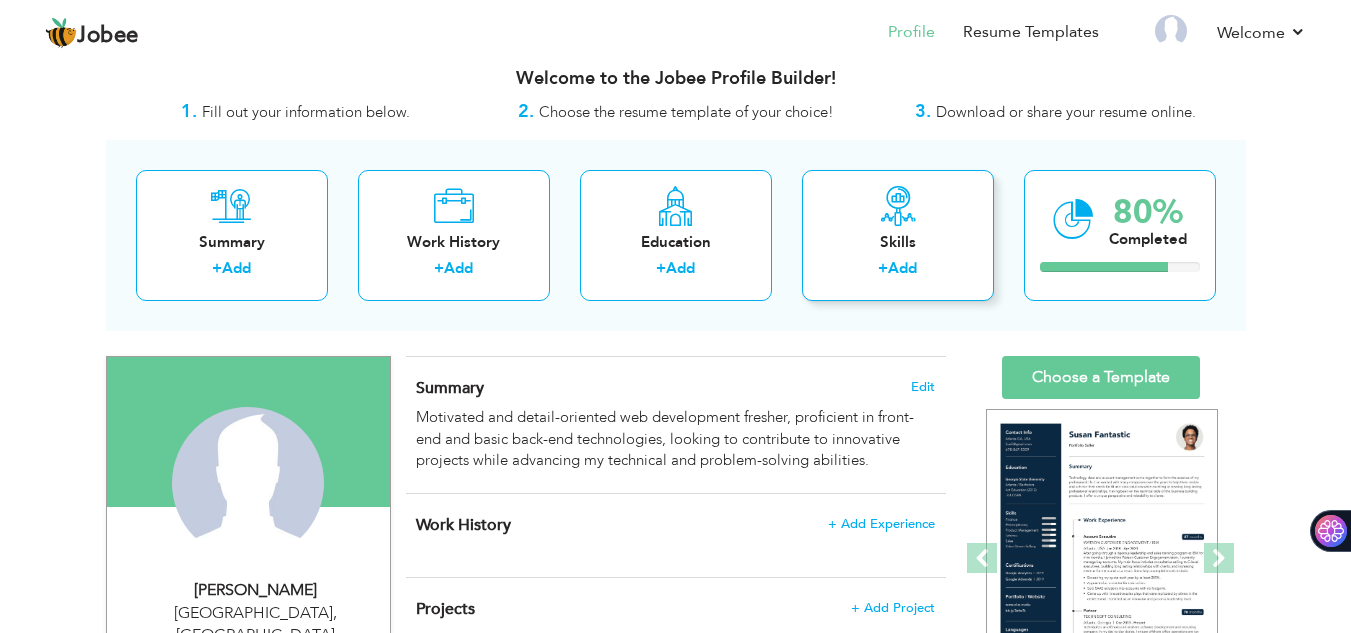 click on "Skills" at bounding box center (898, 242) 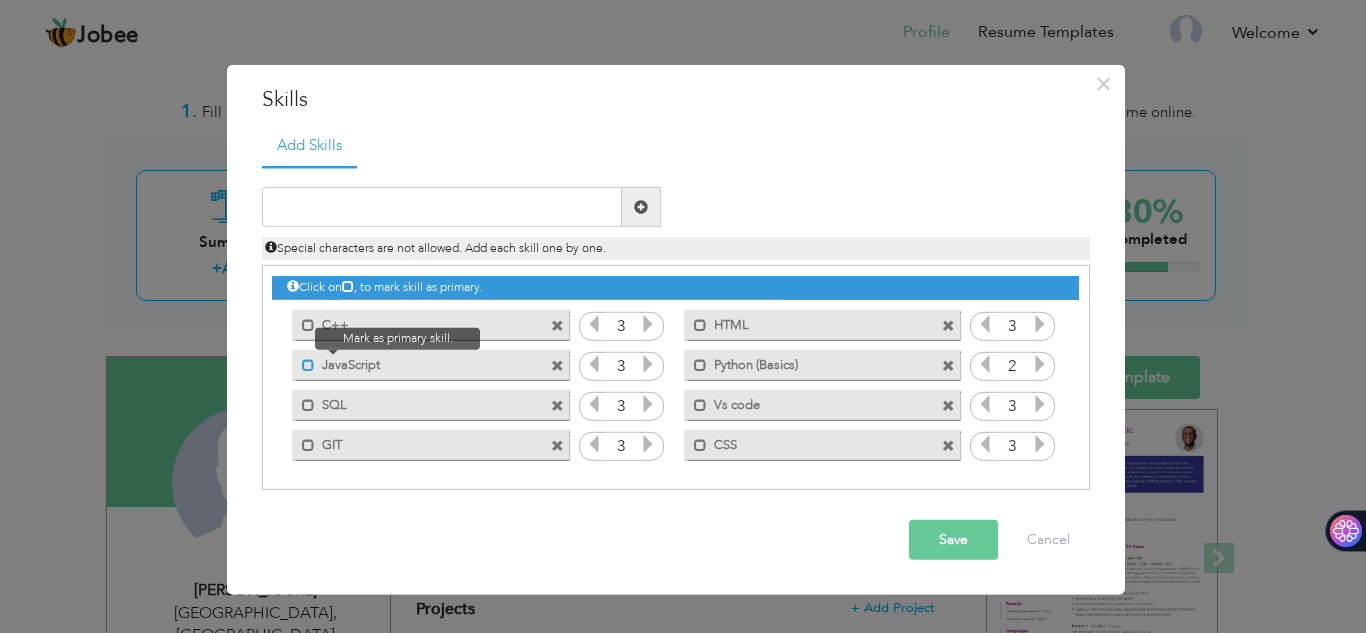 click at bounding box center [308, 364] 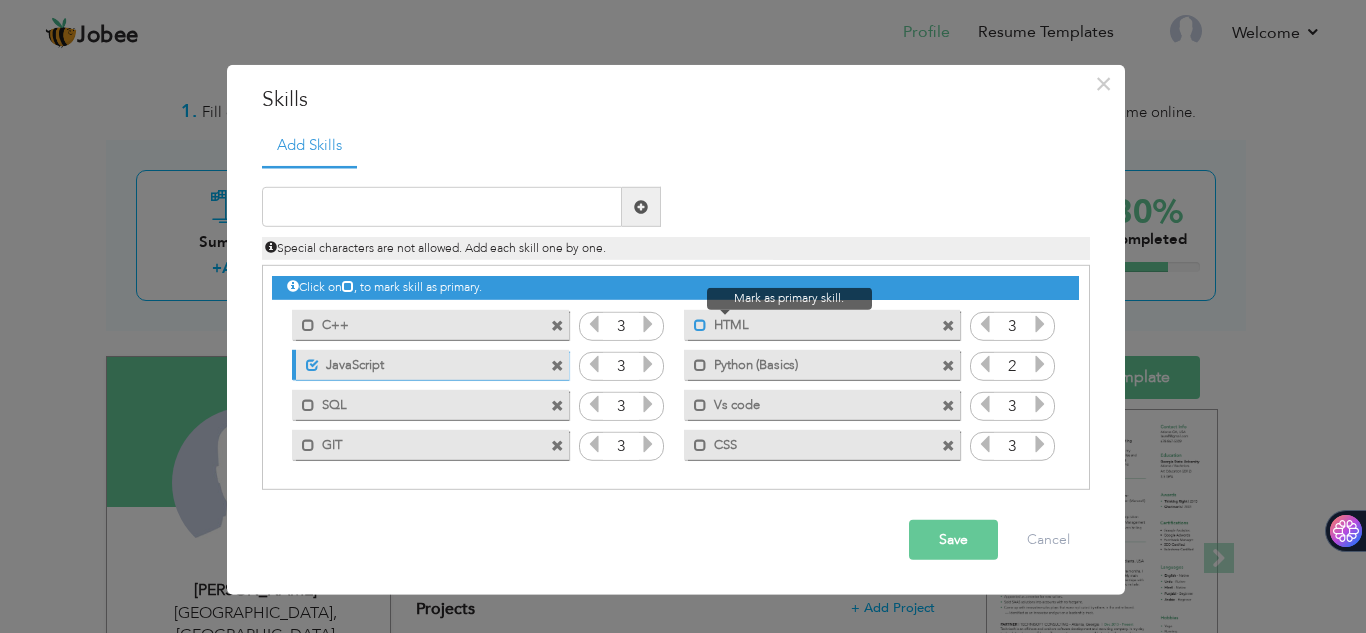click at bounding box center (700, 324) 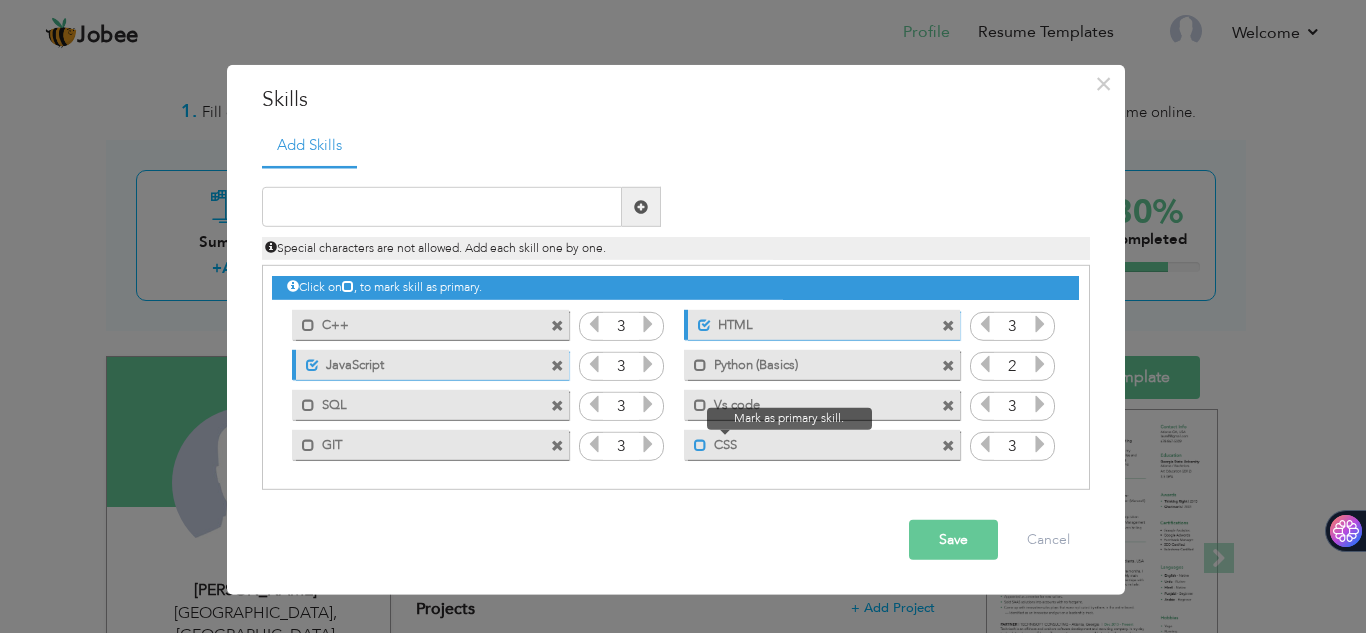 click at bounding box center [700, 444] 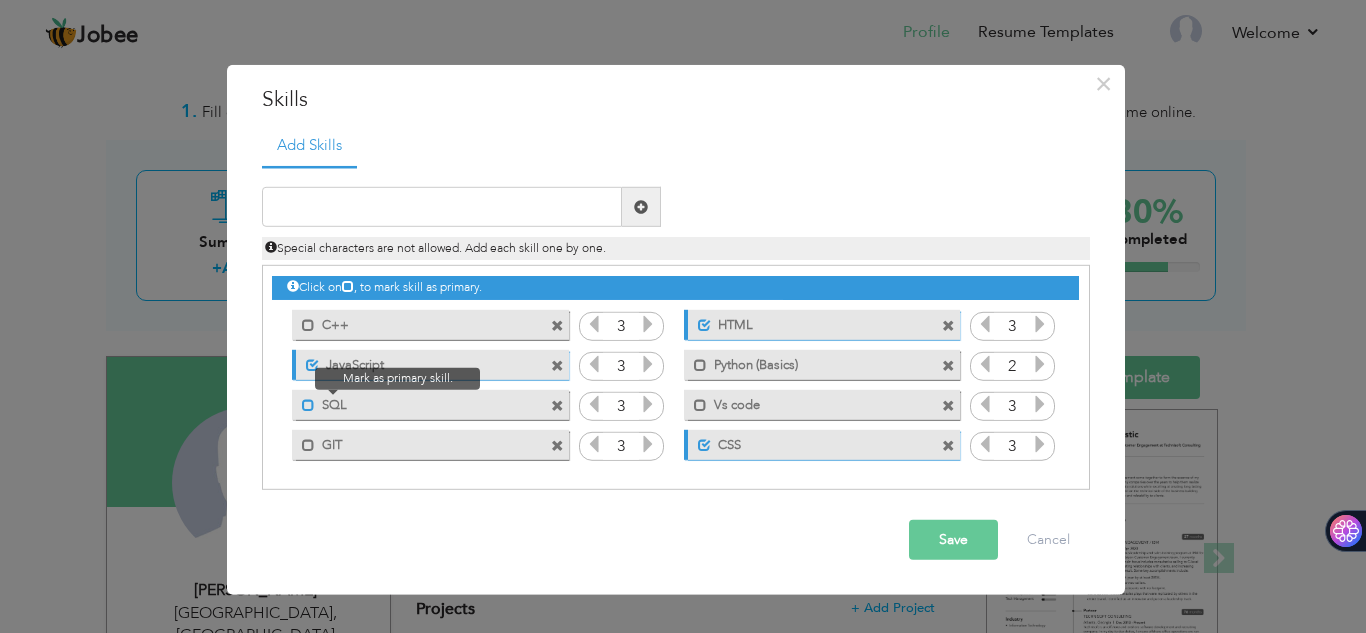click at bounding box center (308, 404) 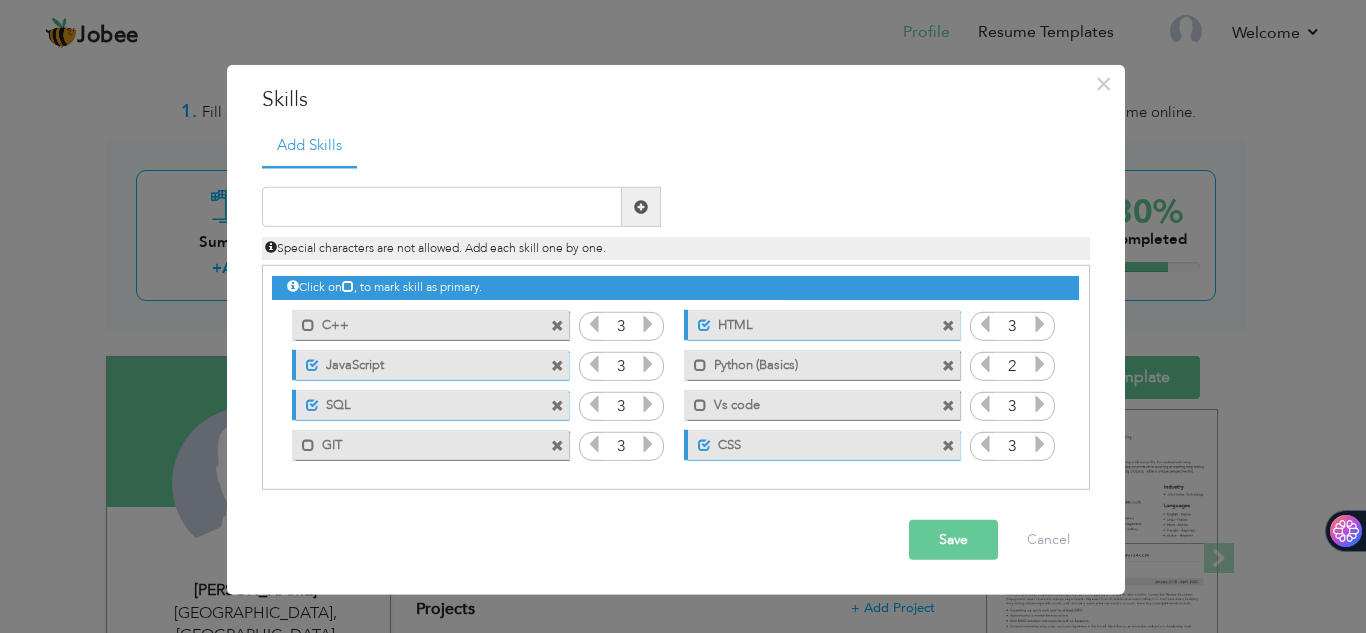 click on "Save" at bounding box center [953, 540] 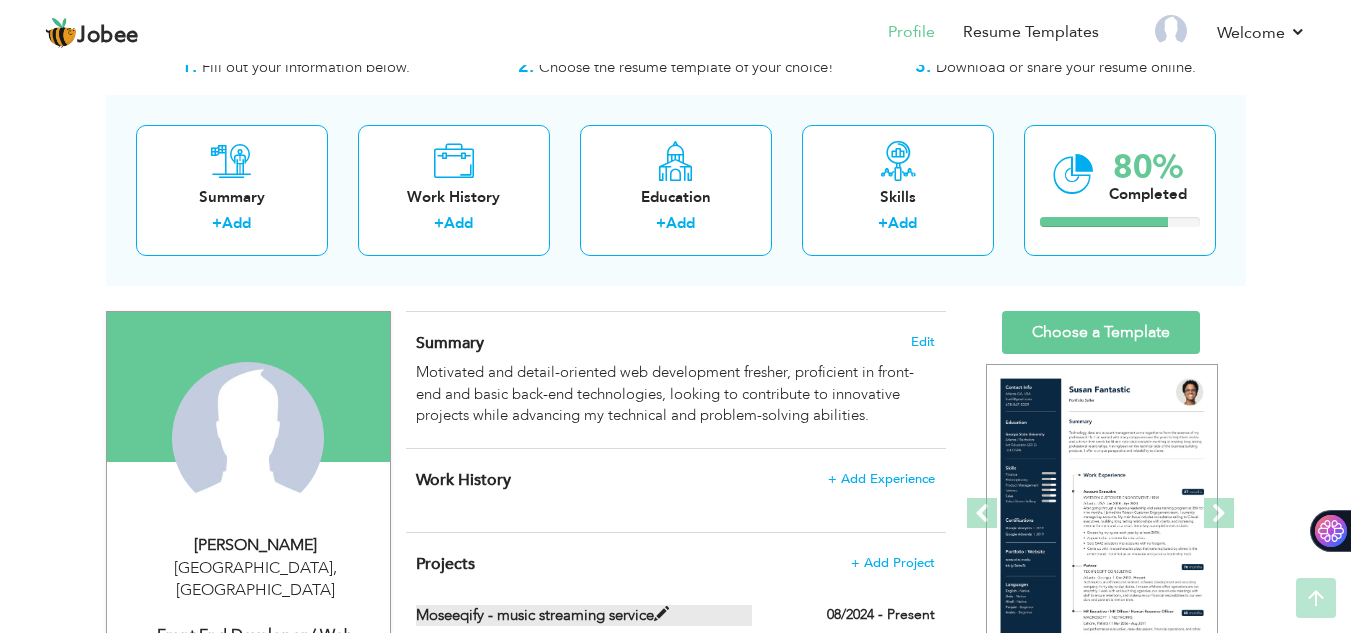 scroll, scrollTop: 64, scrollLeft: 0, axis: vertical 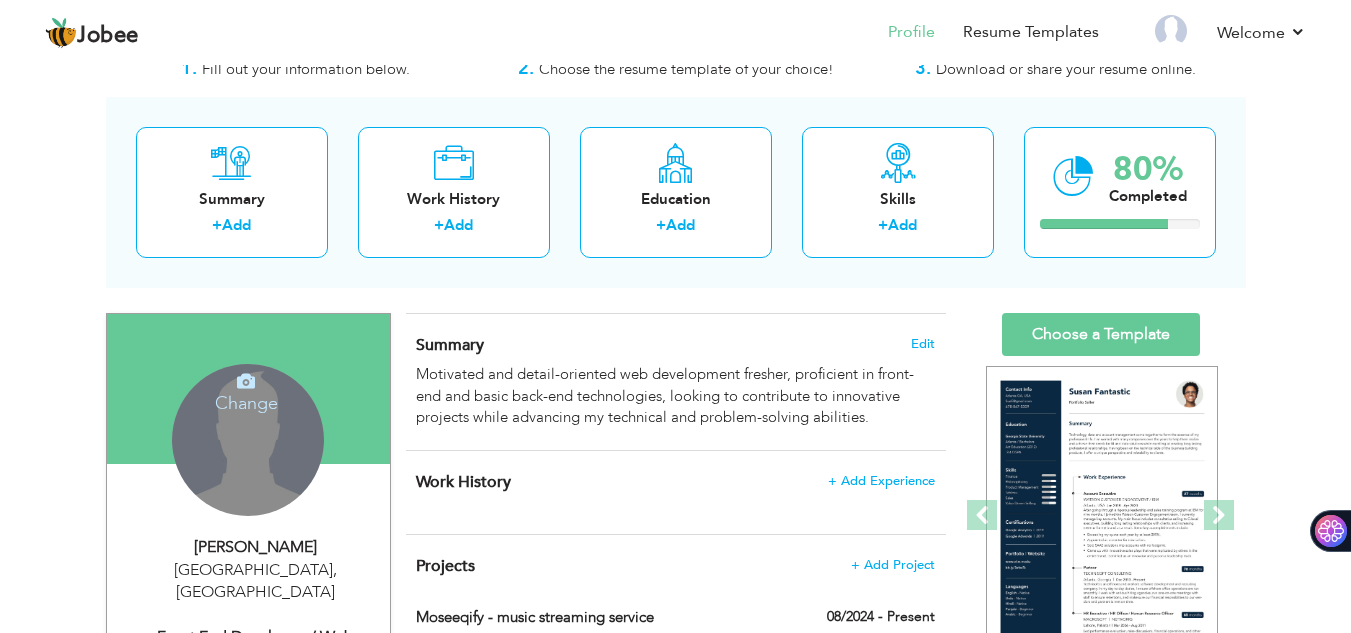 click on "Change
Remove" at bounding box center (248, 440) 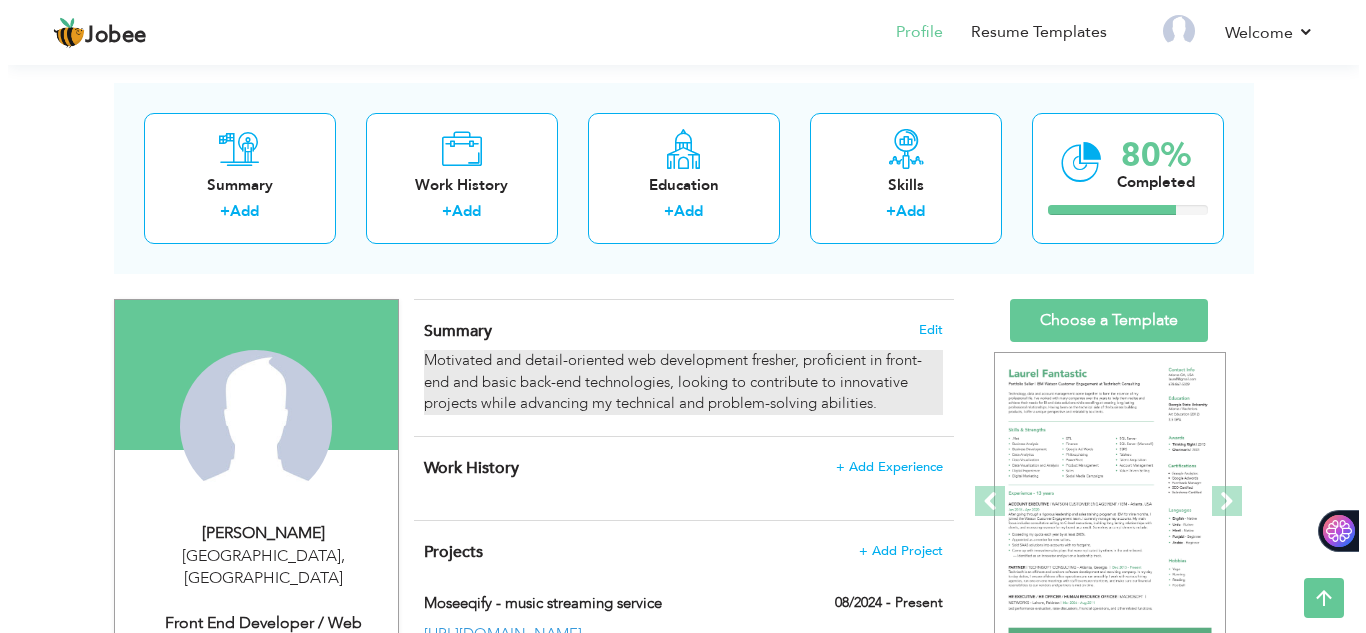 scroll, scrollTop: 76, scrollLeft: 0, axis: vertical 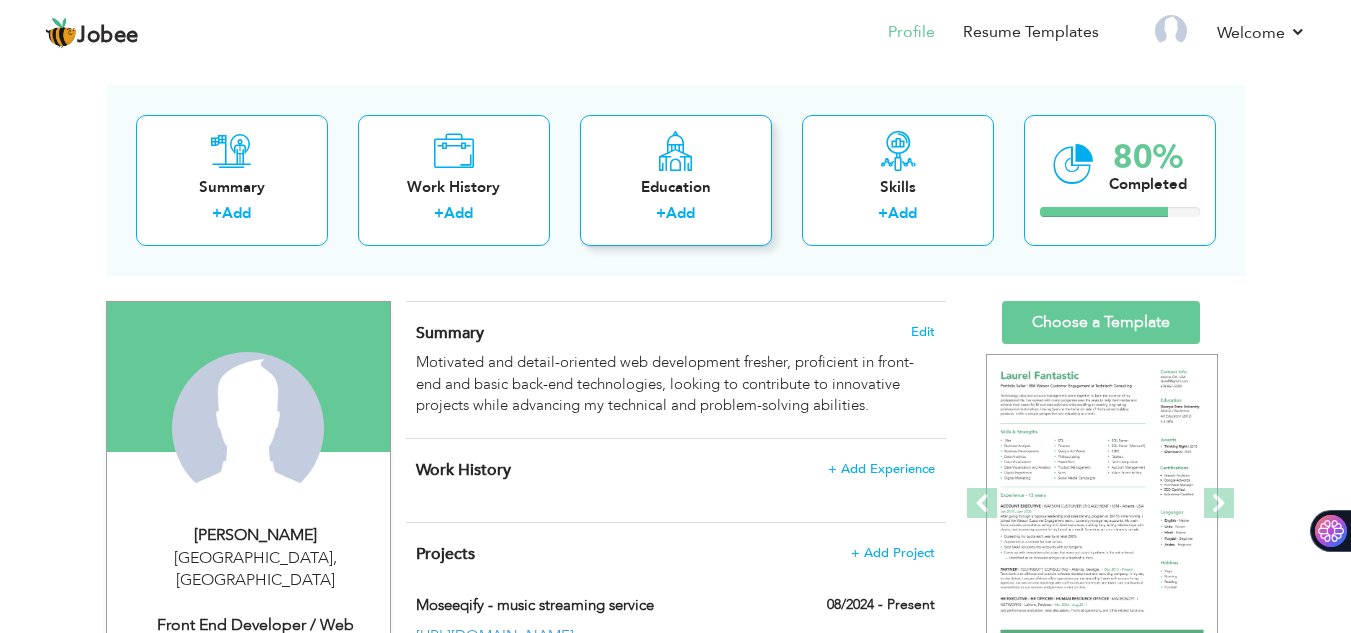 click at bounding box center [675, 151] 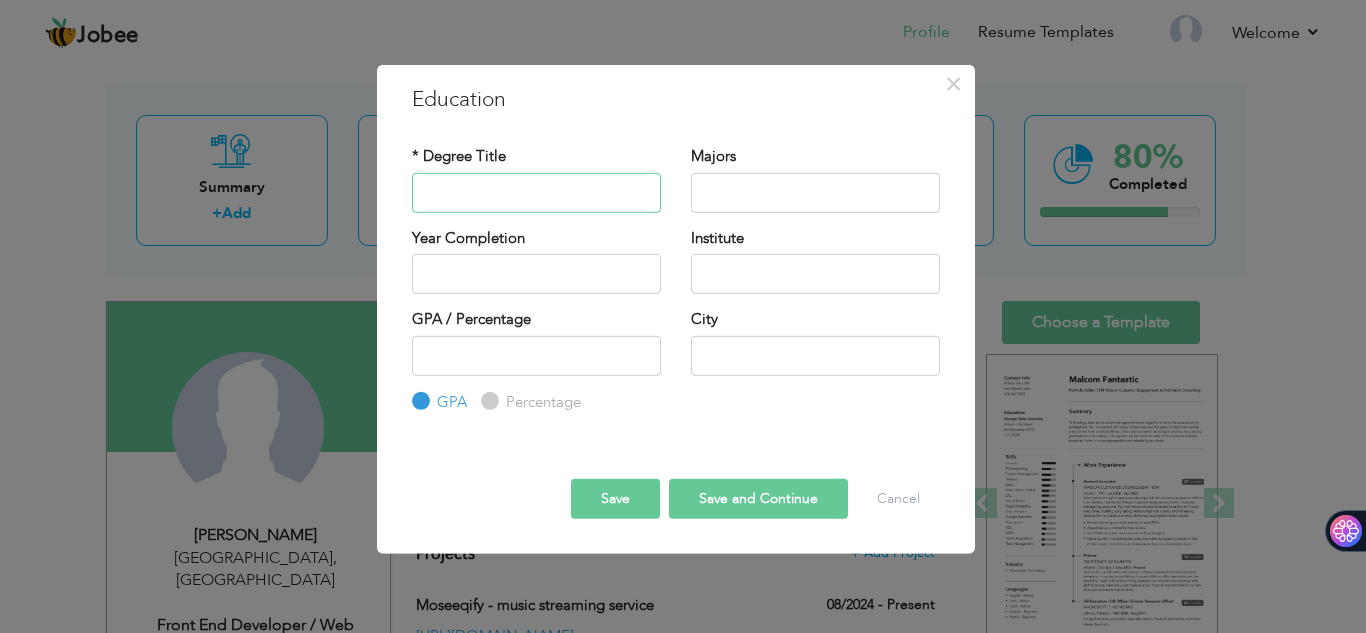 click at bounding box center (536, 192) 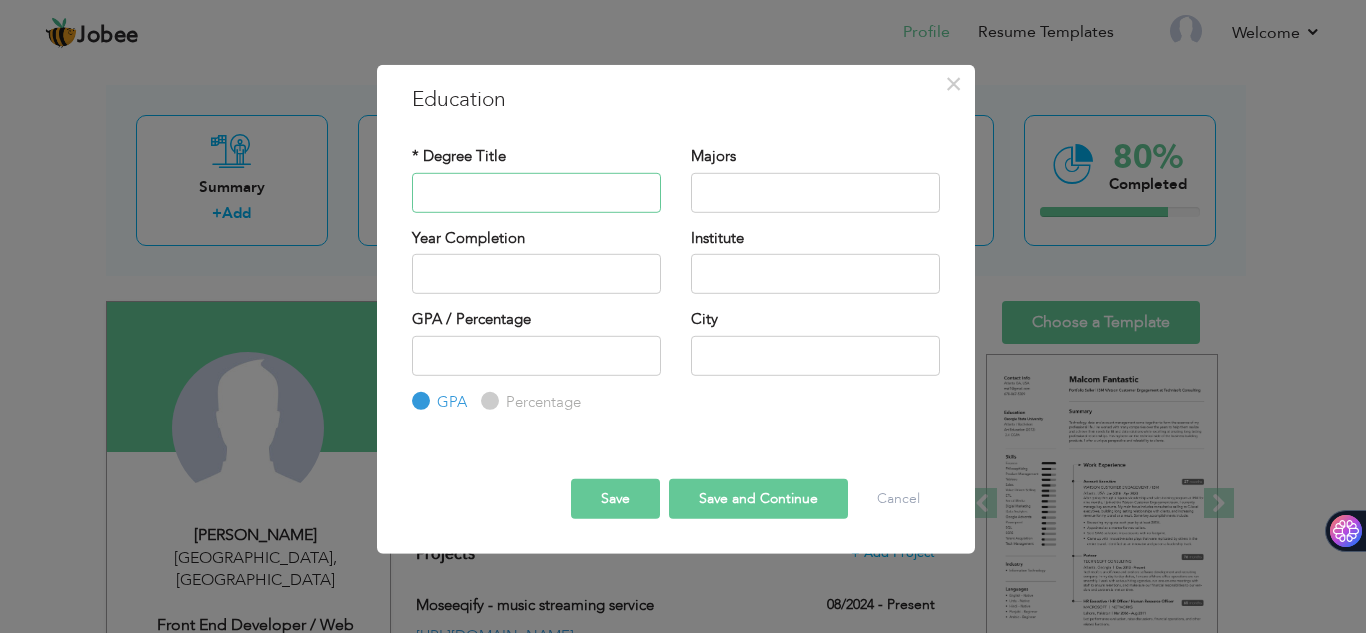 type on "BSCS" 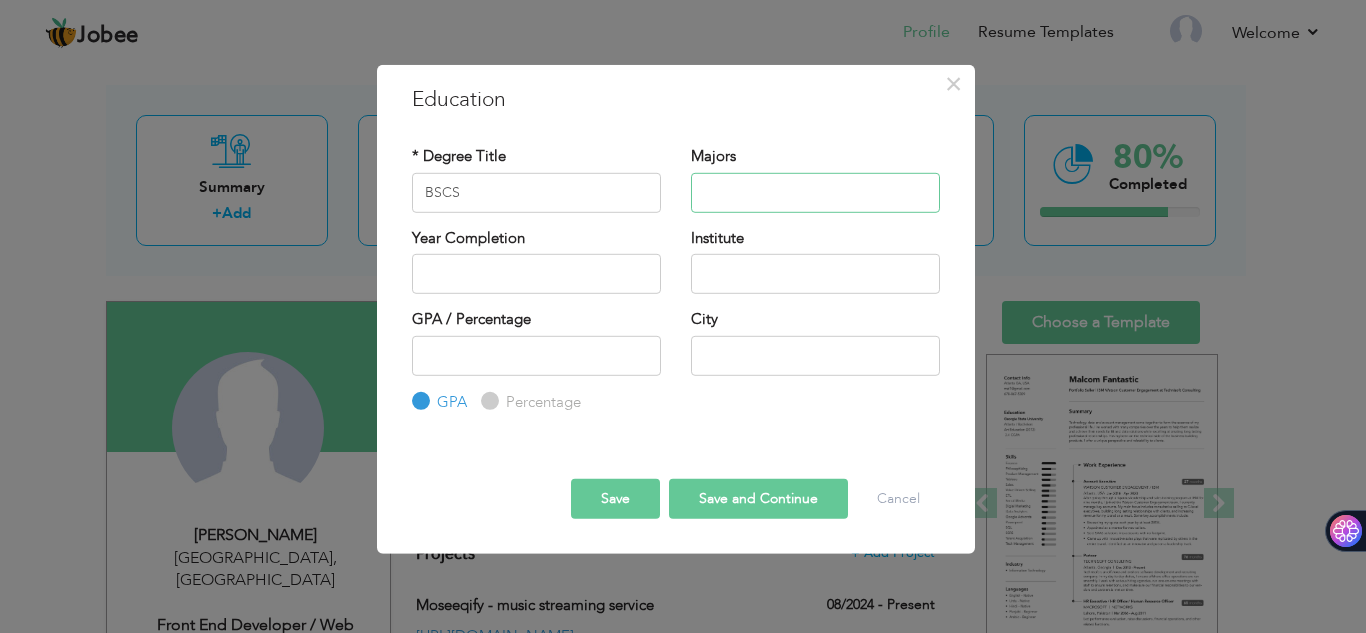 click at bounding box center (815, 192) 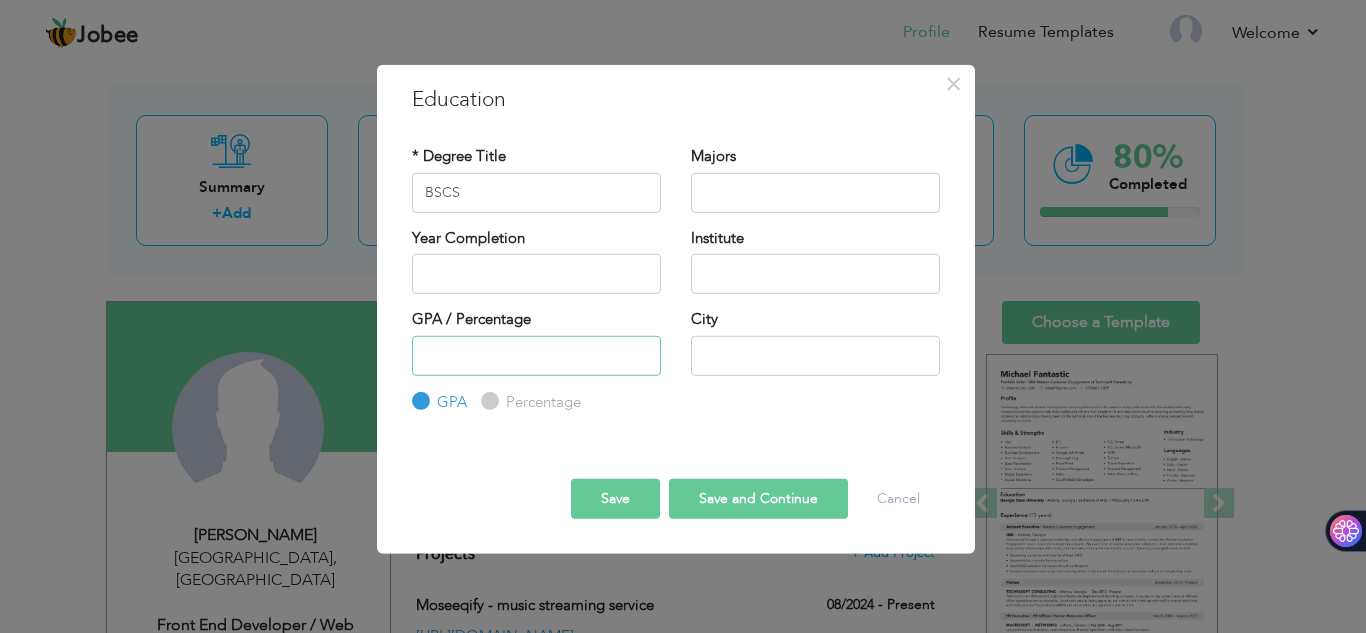 click at bounding box center (536, 355) 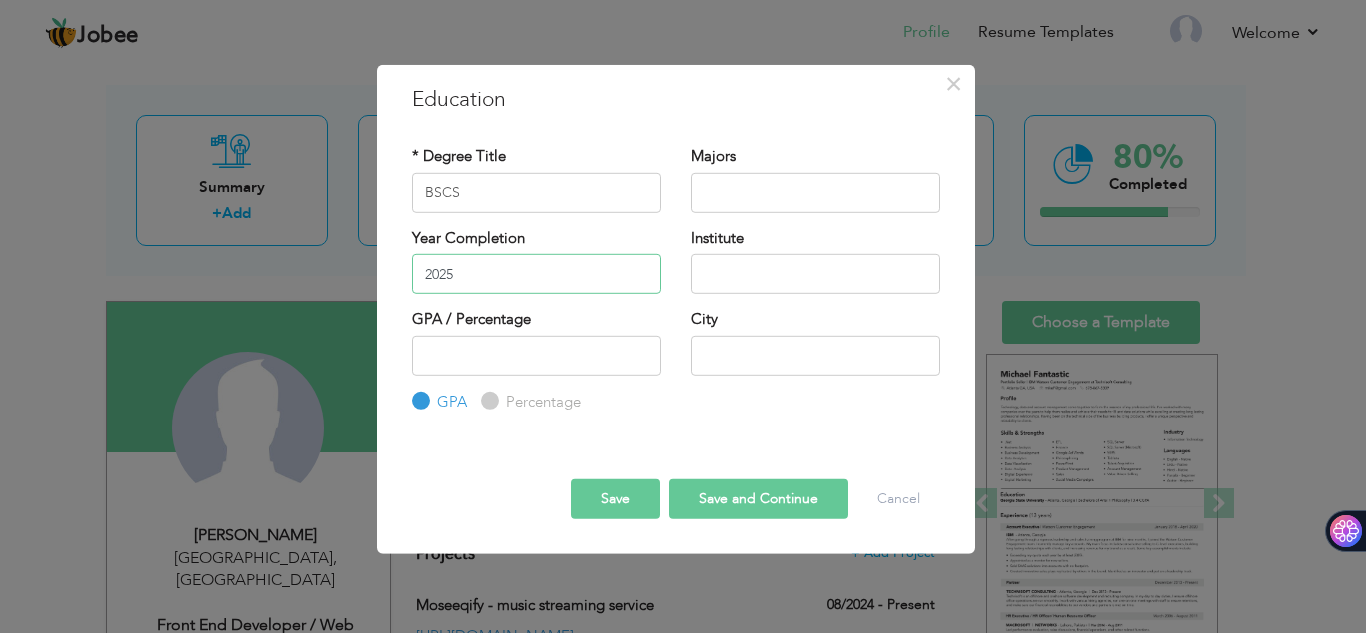 click on "2025" at bounding box center [536, 274] 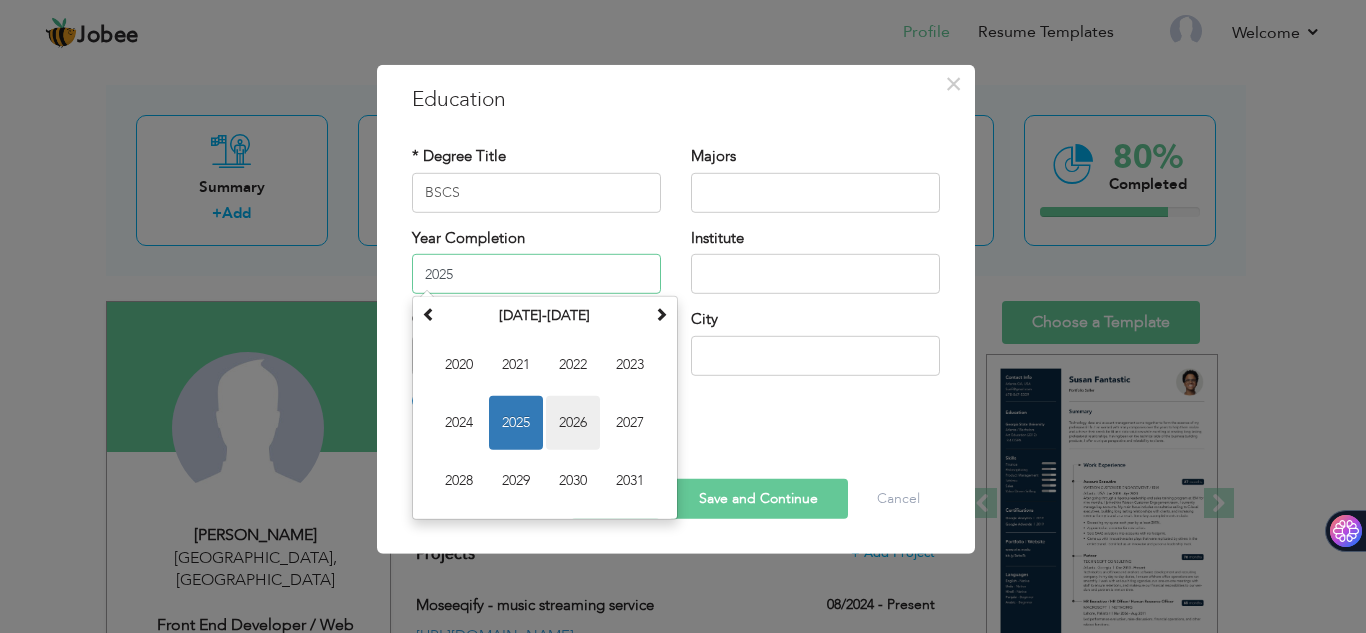 click on "2026" at bounding box center (573, 423) 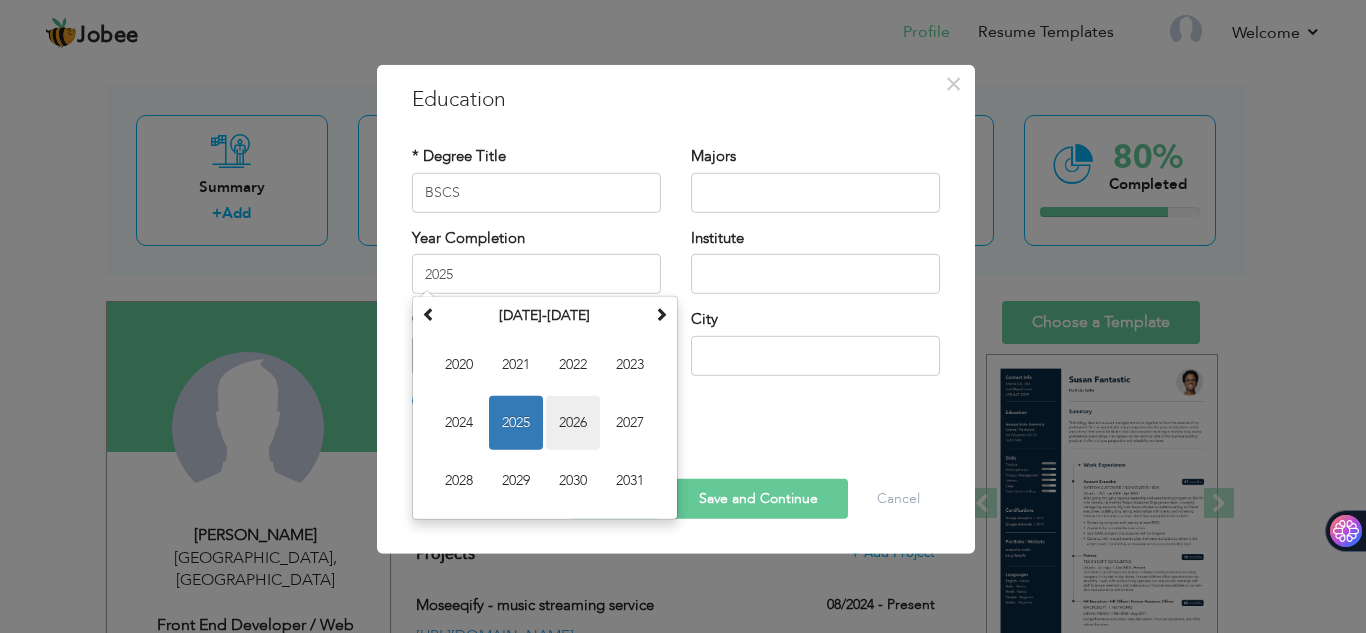 type on "2026" 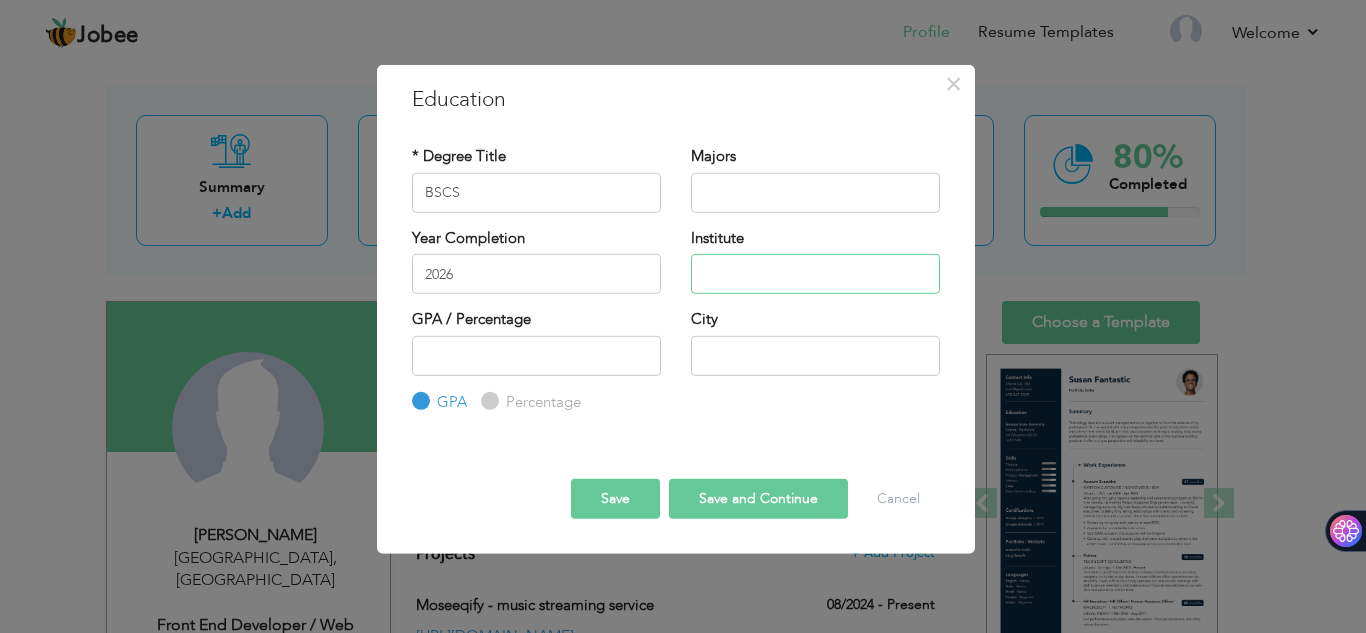 click at bounding box center (815, 274) 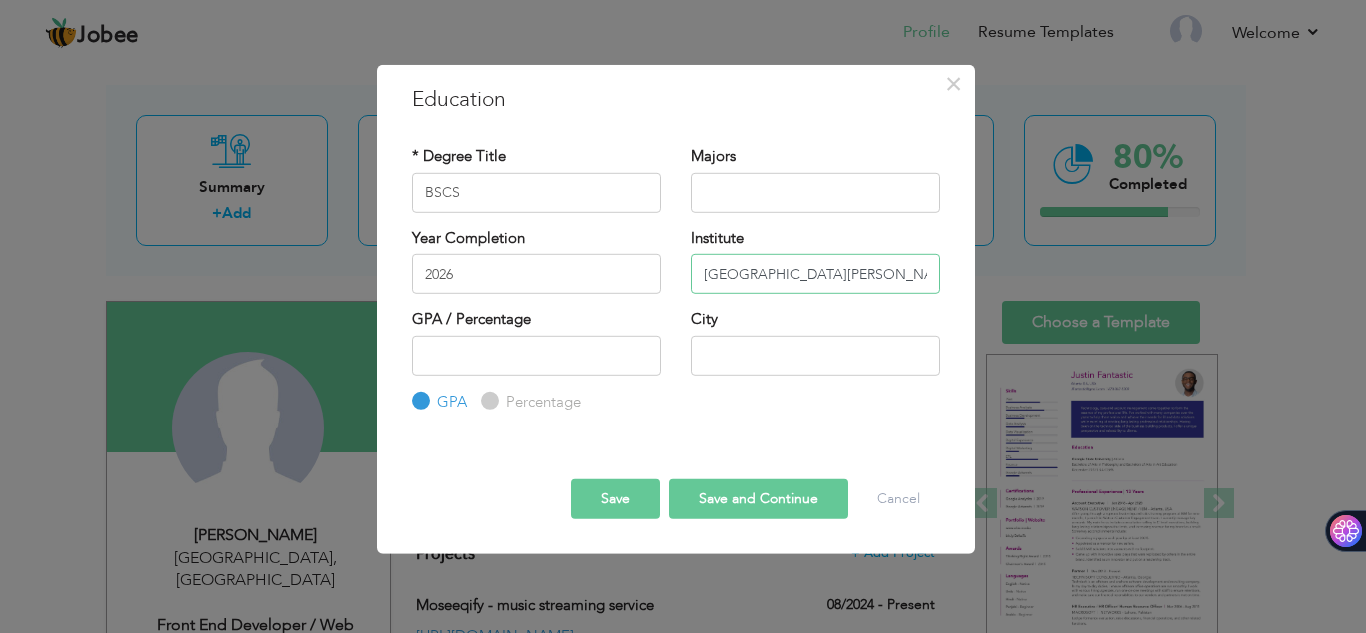 type on "lahore garrison university" 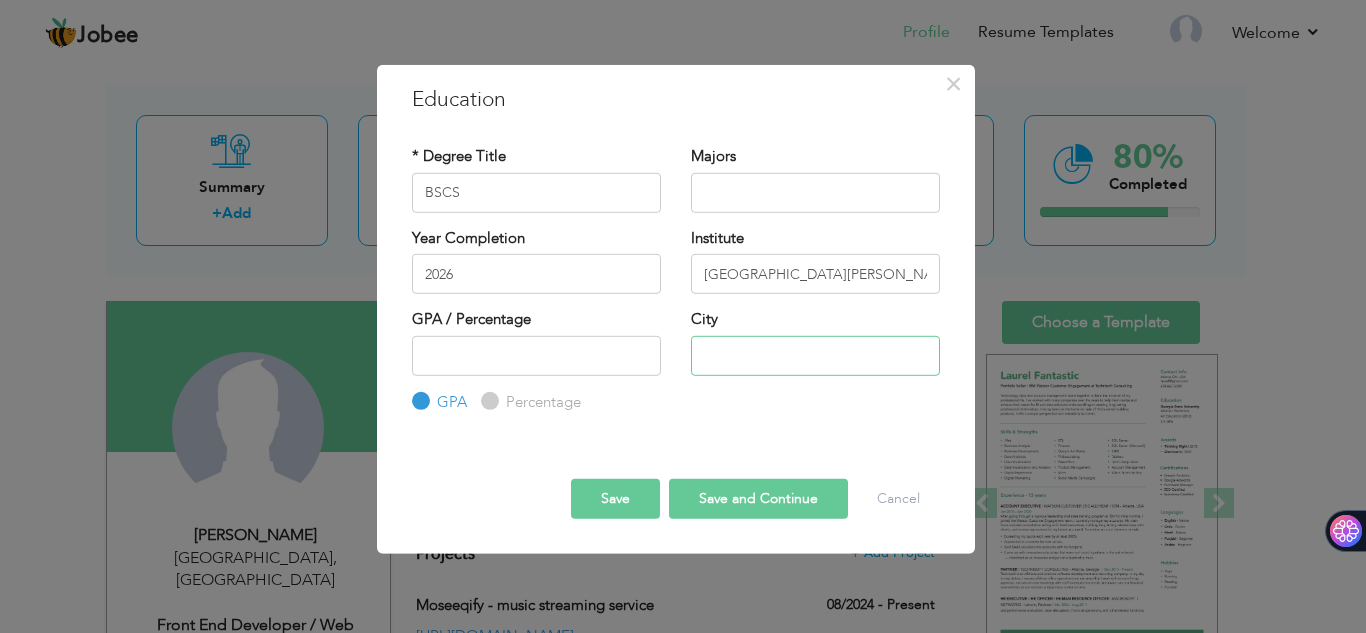 click at bounding box center (815, 355) 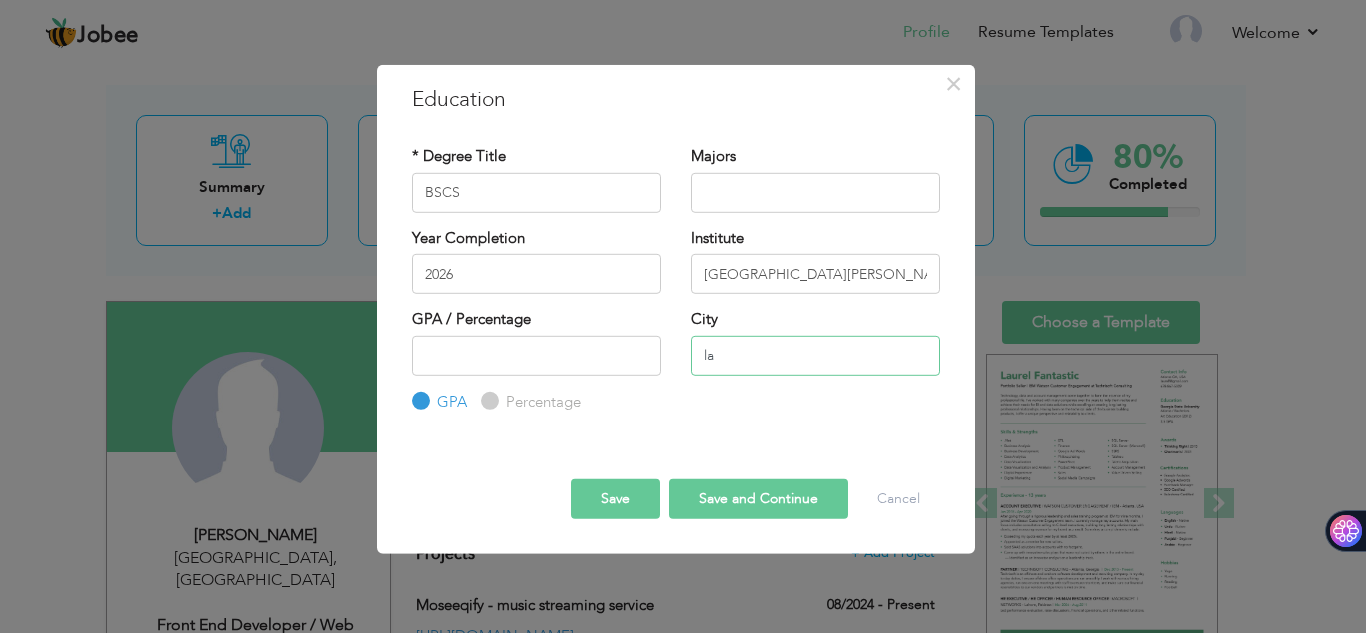 type on "Lahore" 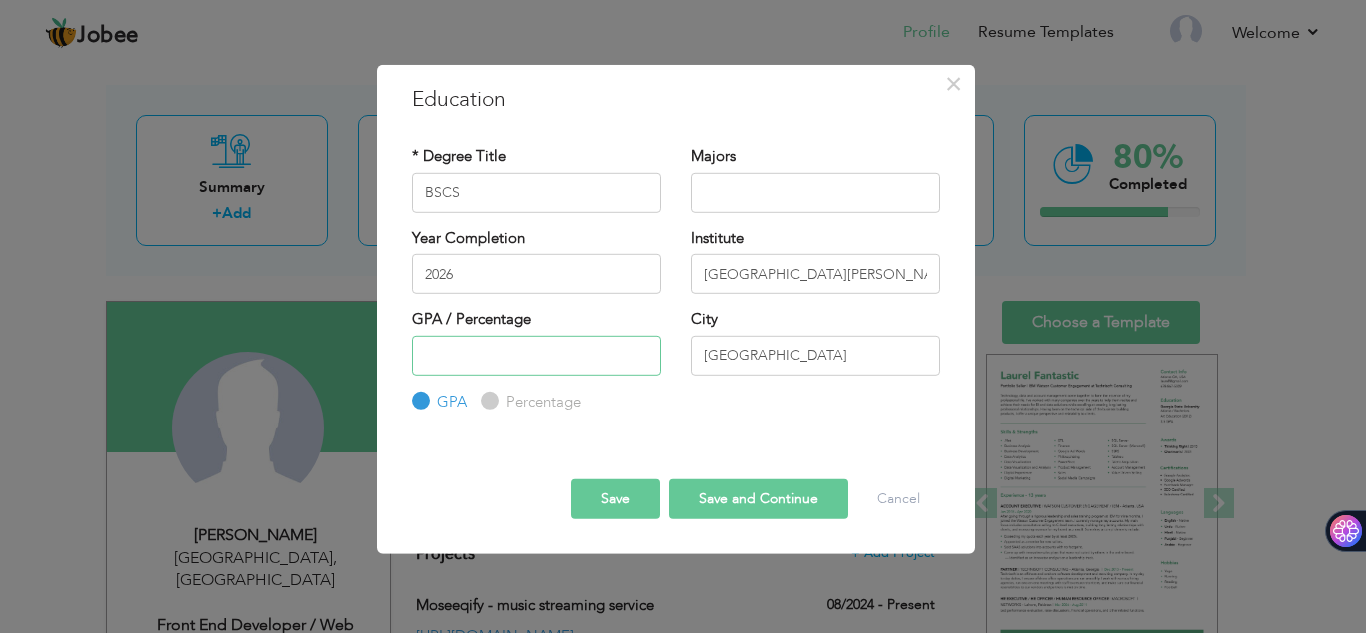 click at bounding box center (536, 355) 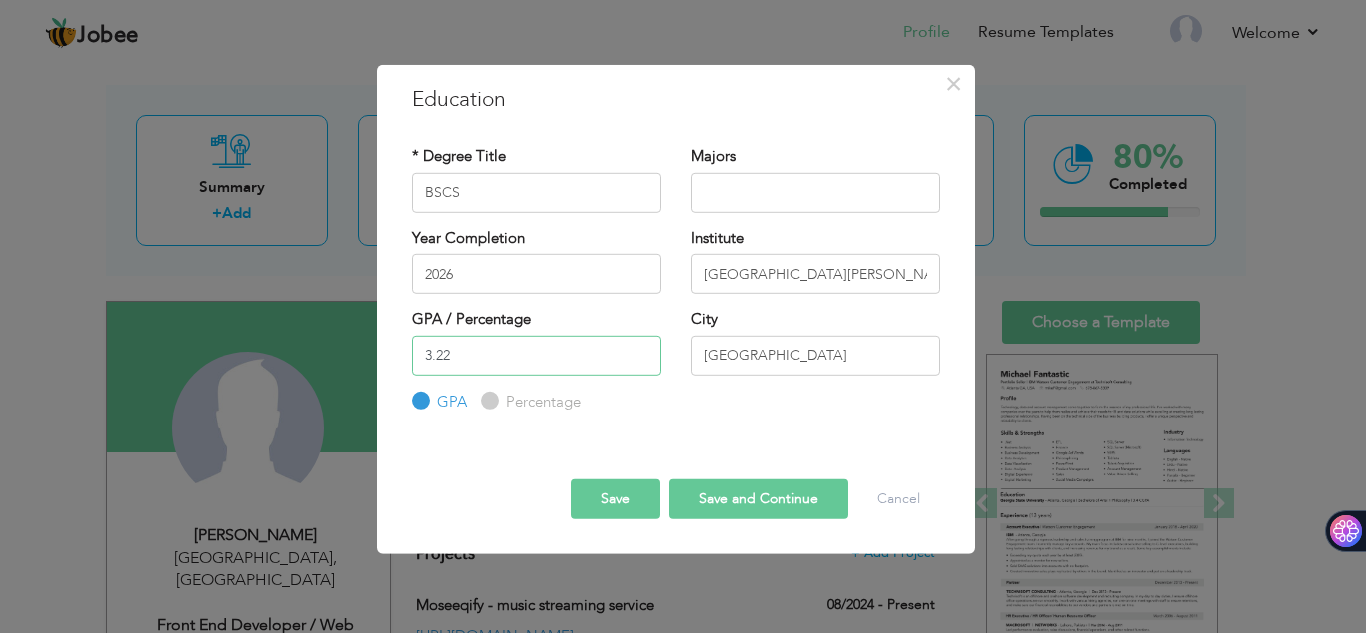 type on "3.22" 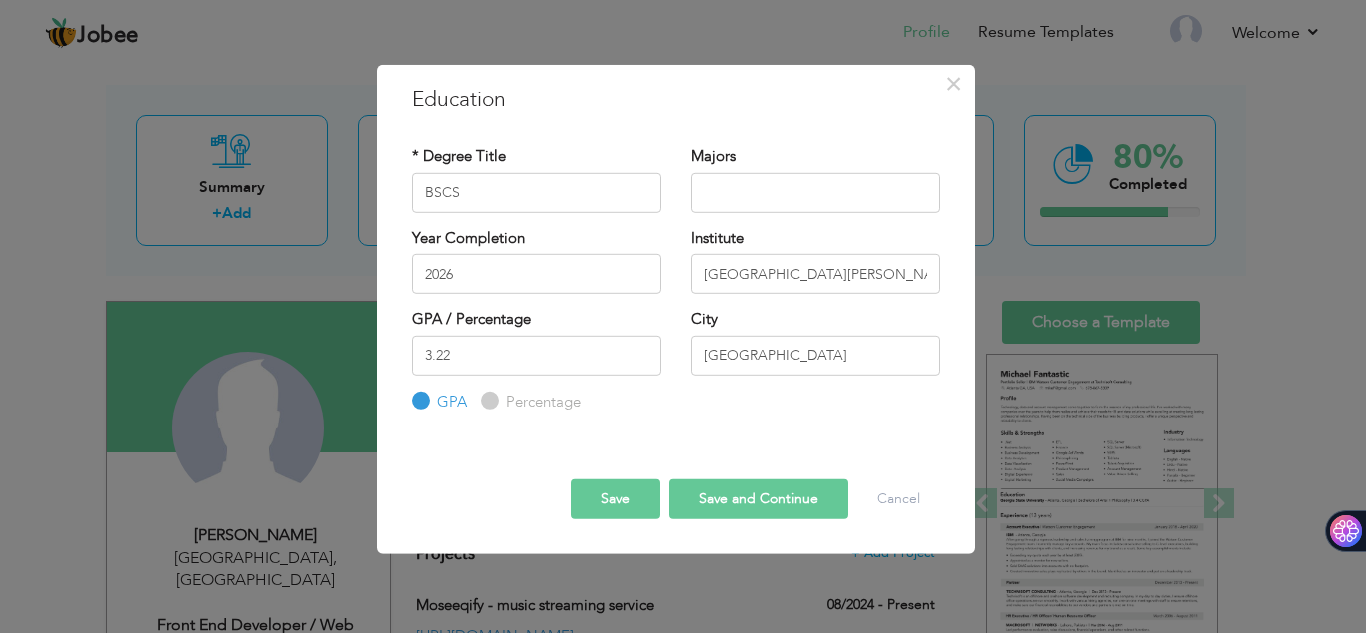 click on "Percentage" at bounding box center [487, 401] 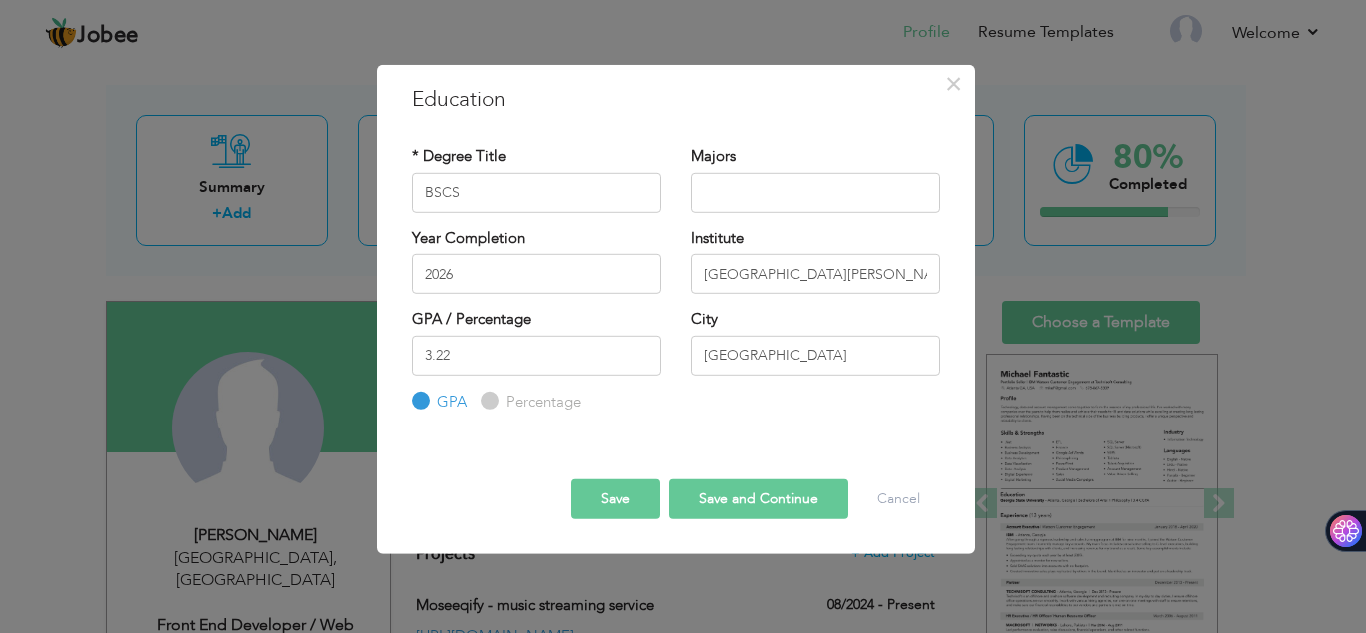 radio on "true" 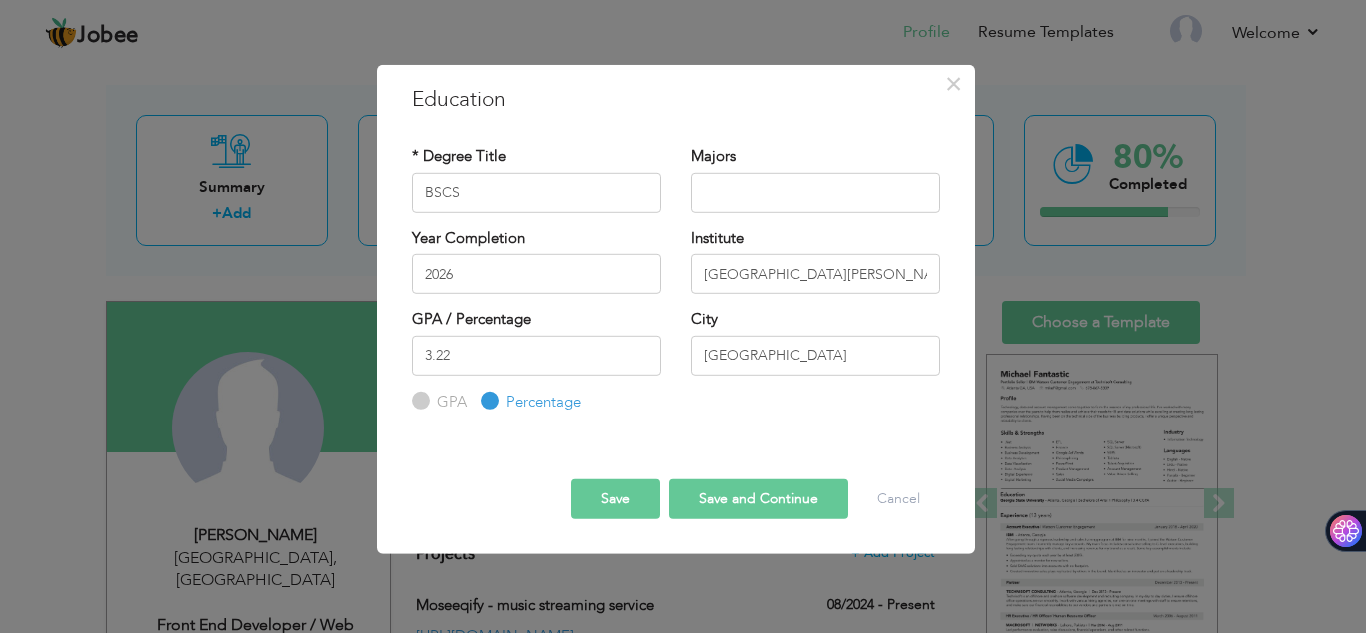 click on "GPA / Percentage
3.22
GPA
Percentage" at bounding box center (536, 361) 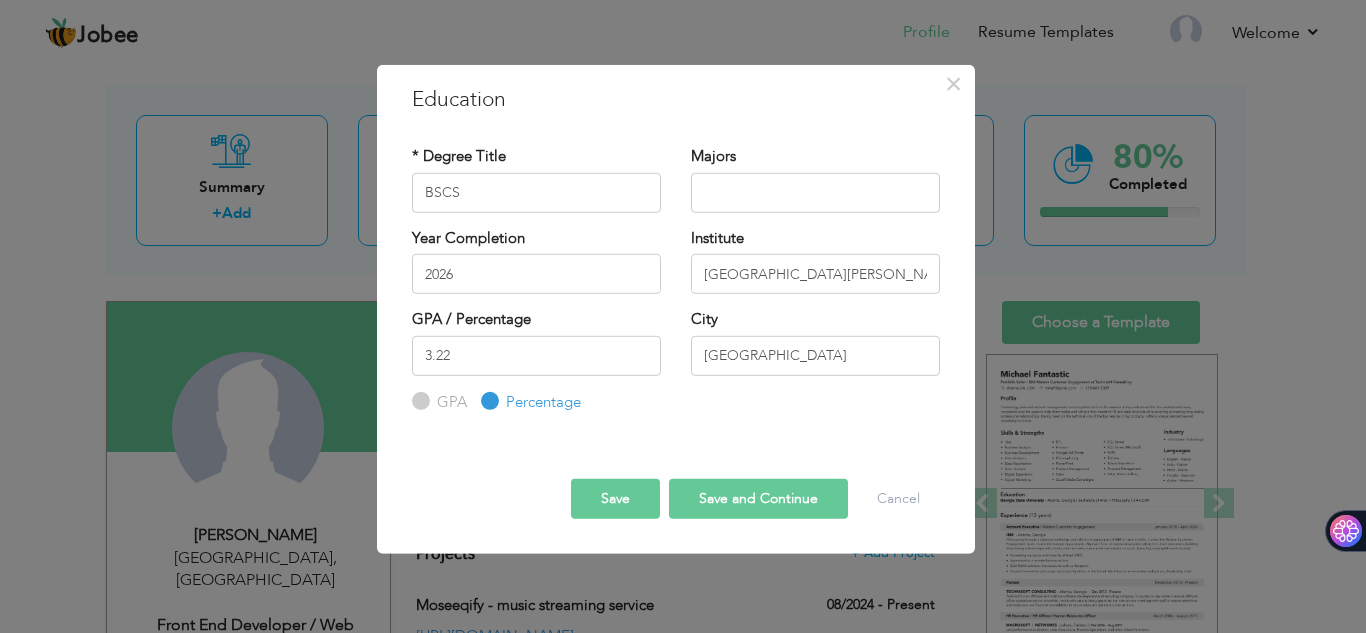 click on "GPA" at bounding box center (418, 401) 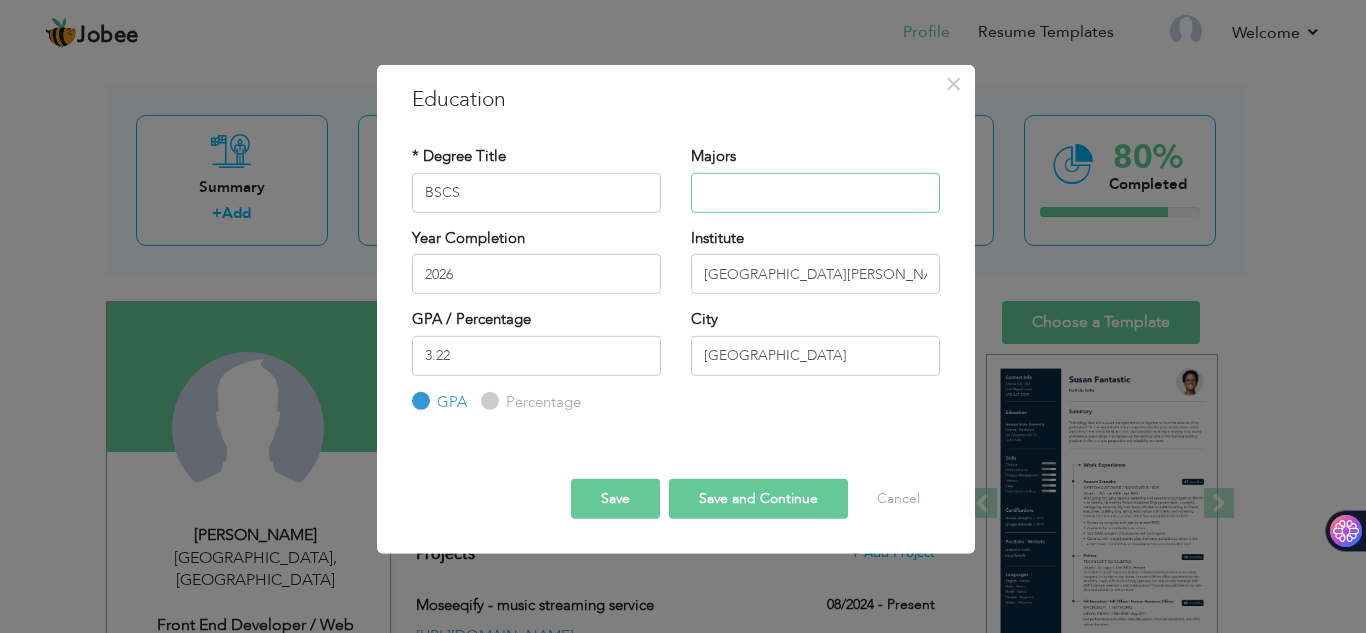 click at bounding box center (815, 192) 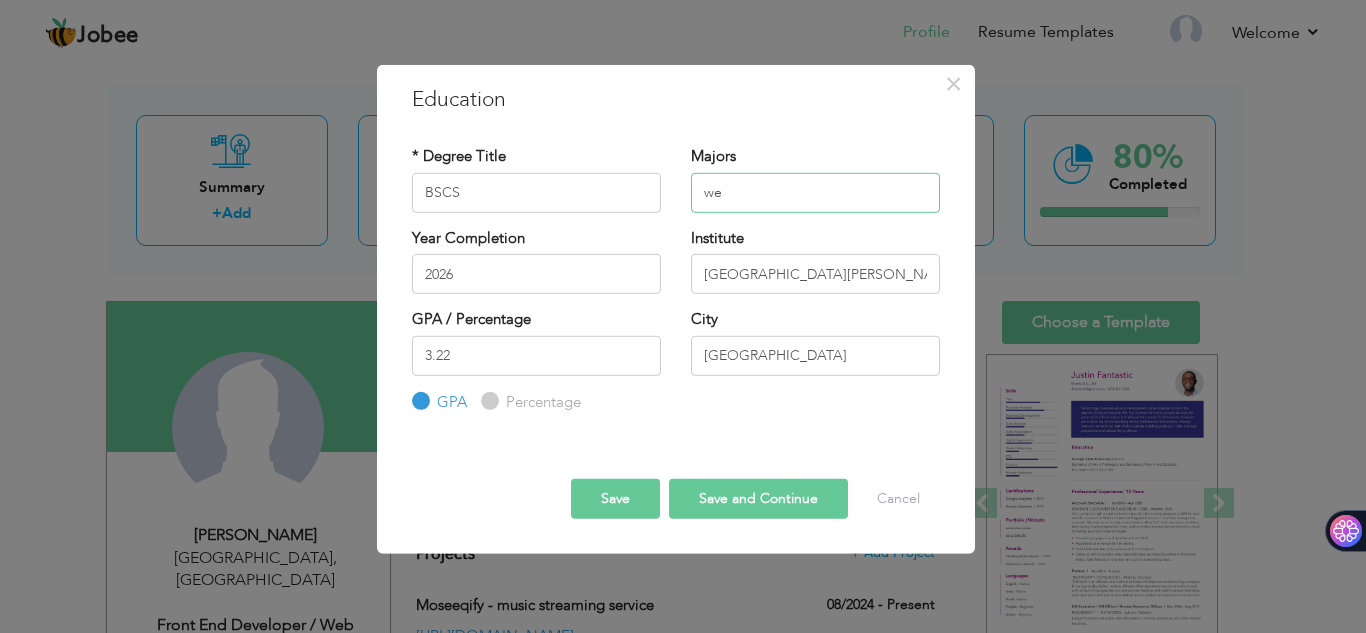 type on "w" 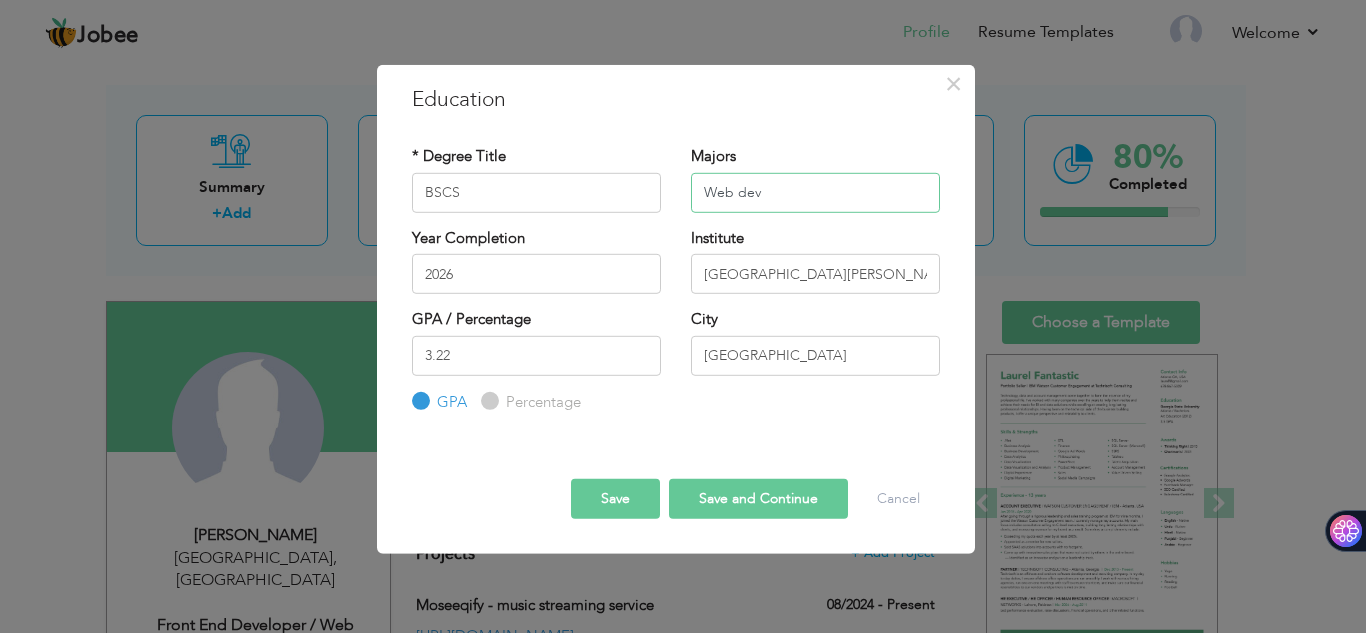 type on "Web dev" 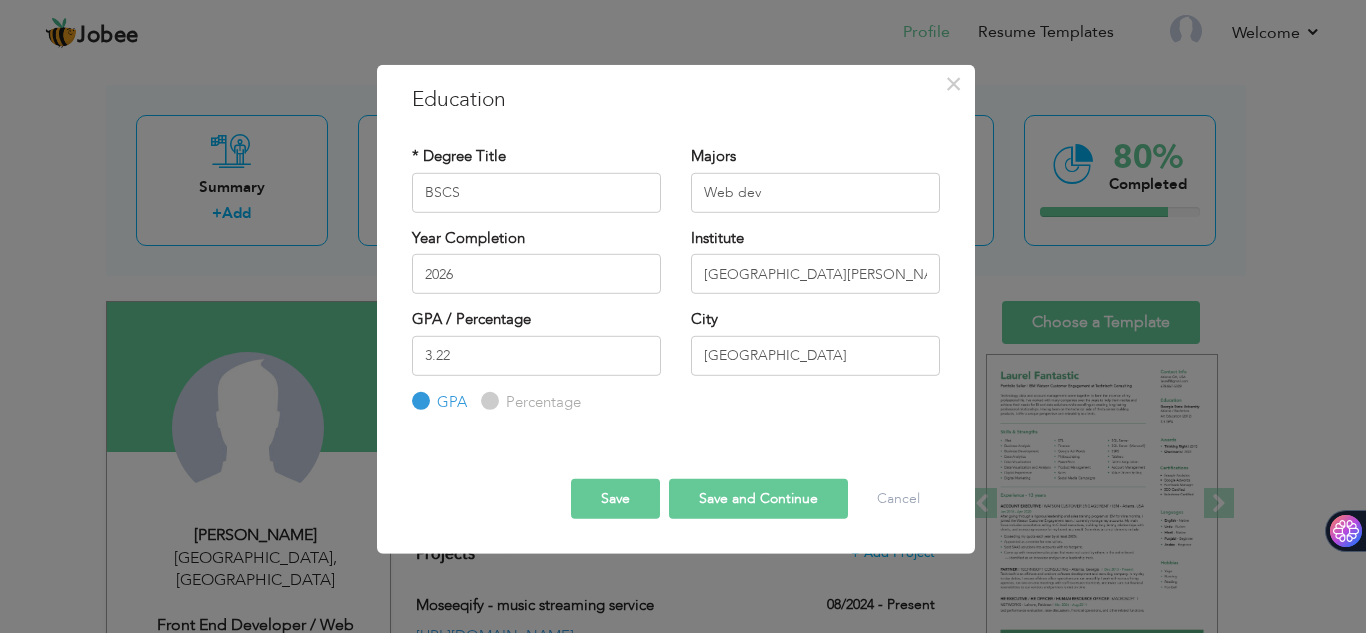click on "Save and Continue" at bounding box center [758, 499] 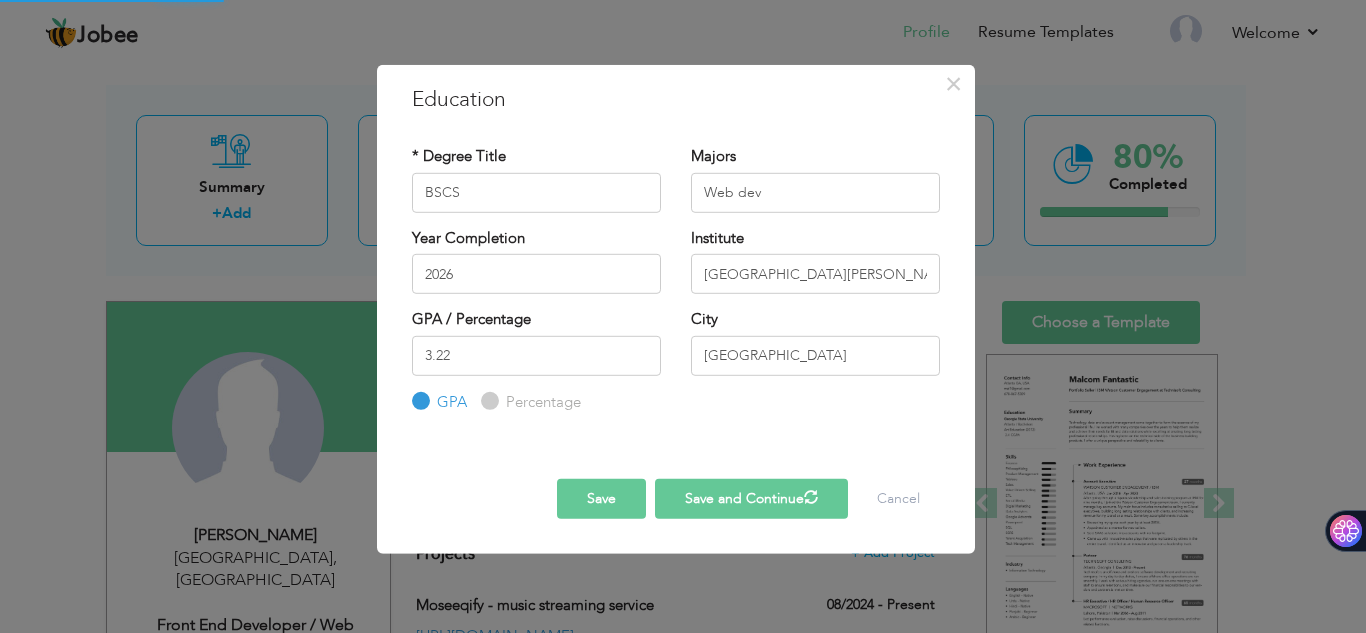type 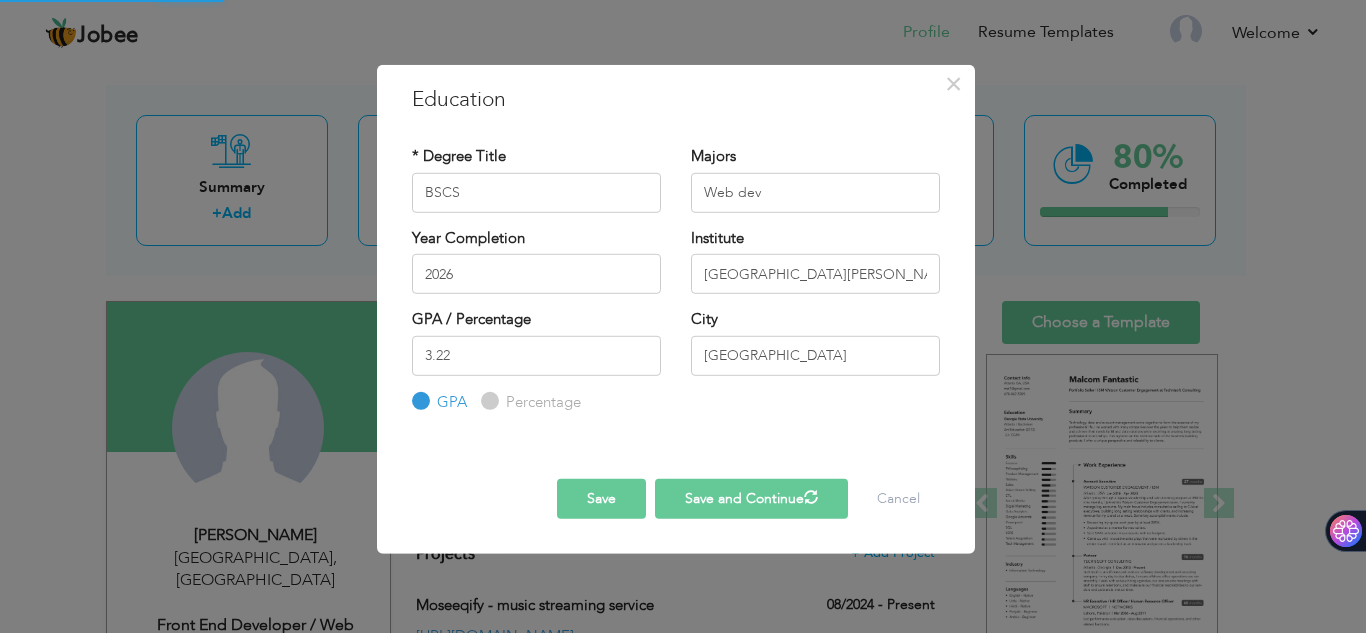 type 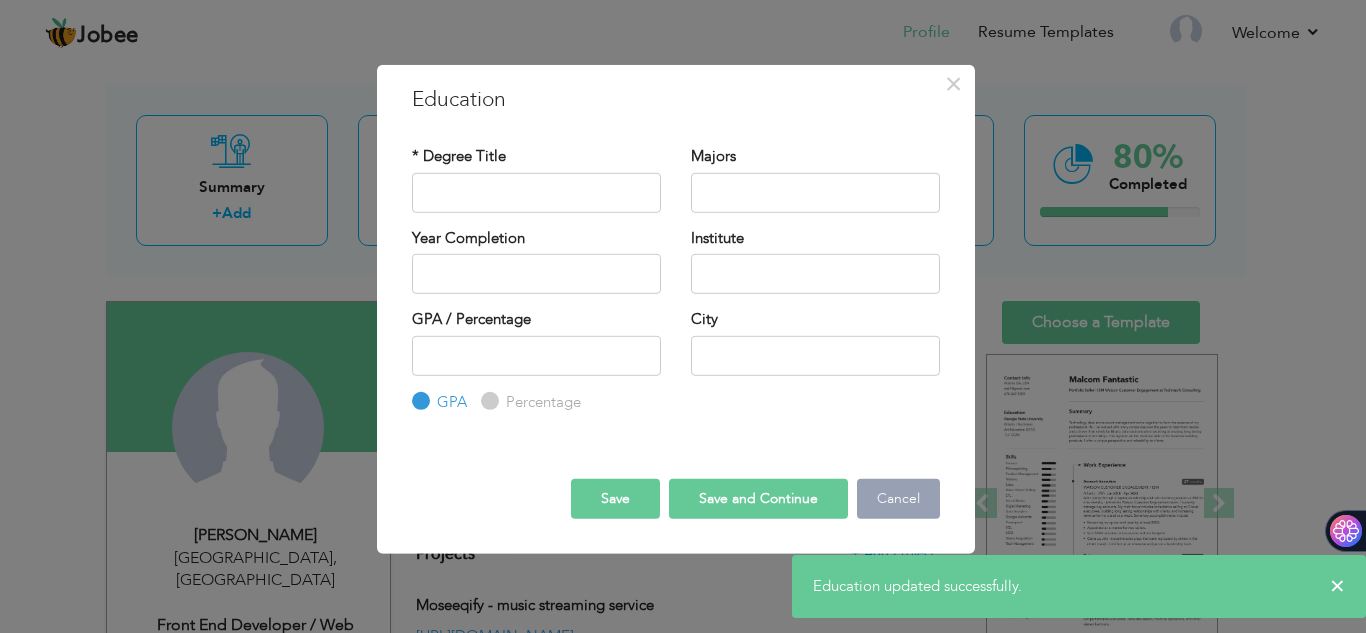 click on "Cancel" at bounding box center [898, 499] 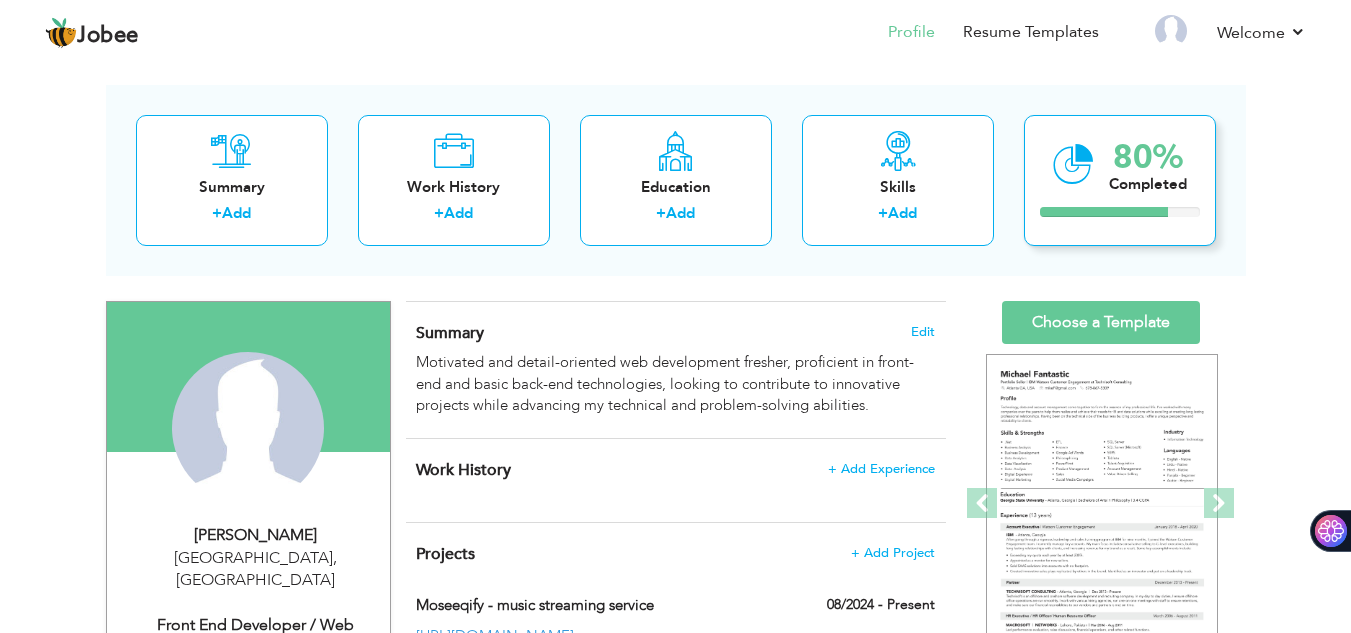 click on "80%
Completed" at bounding box center (1120, 180) 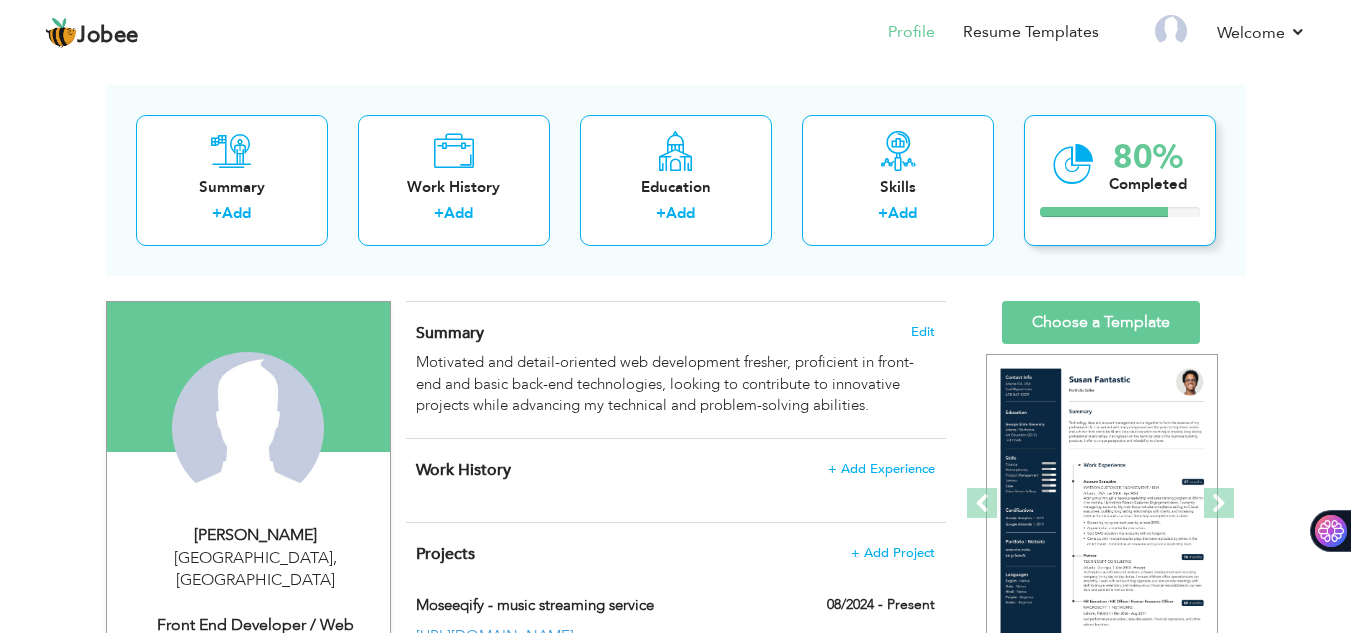 click at bounding box center (1104, 212) 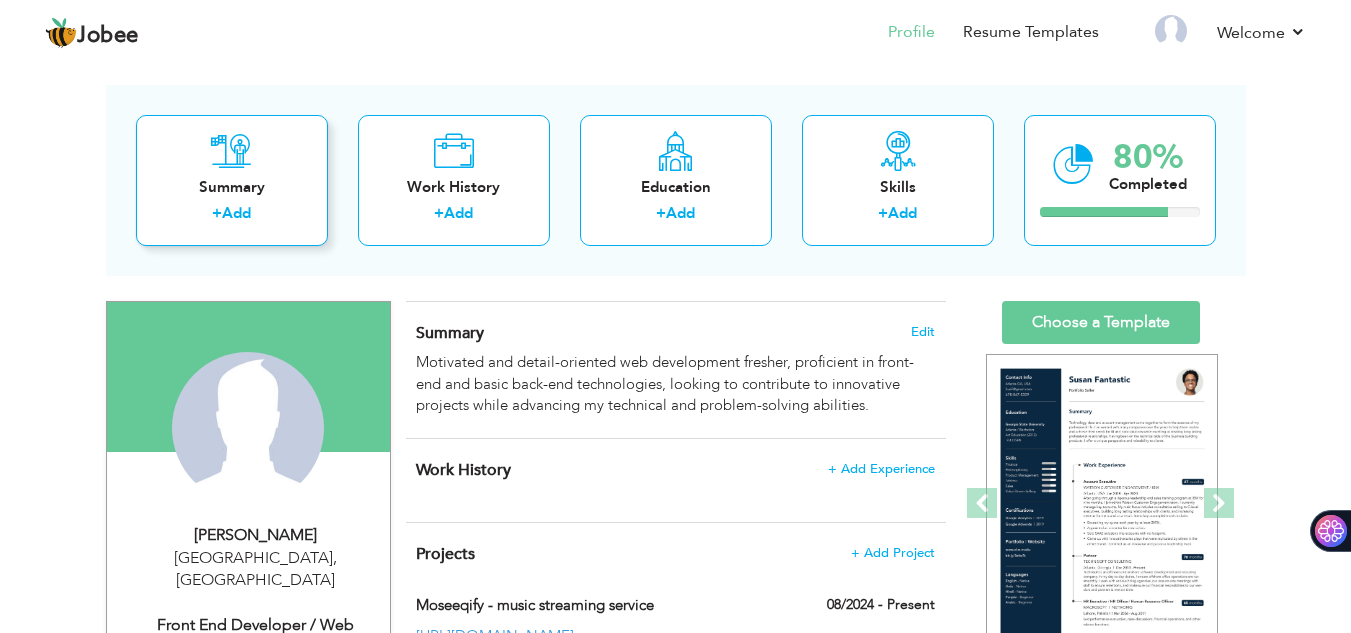 click at bounding box center [231, 151] 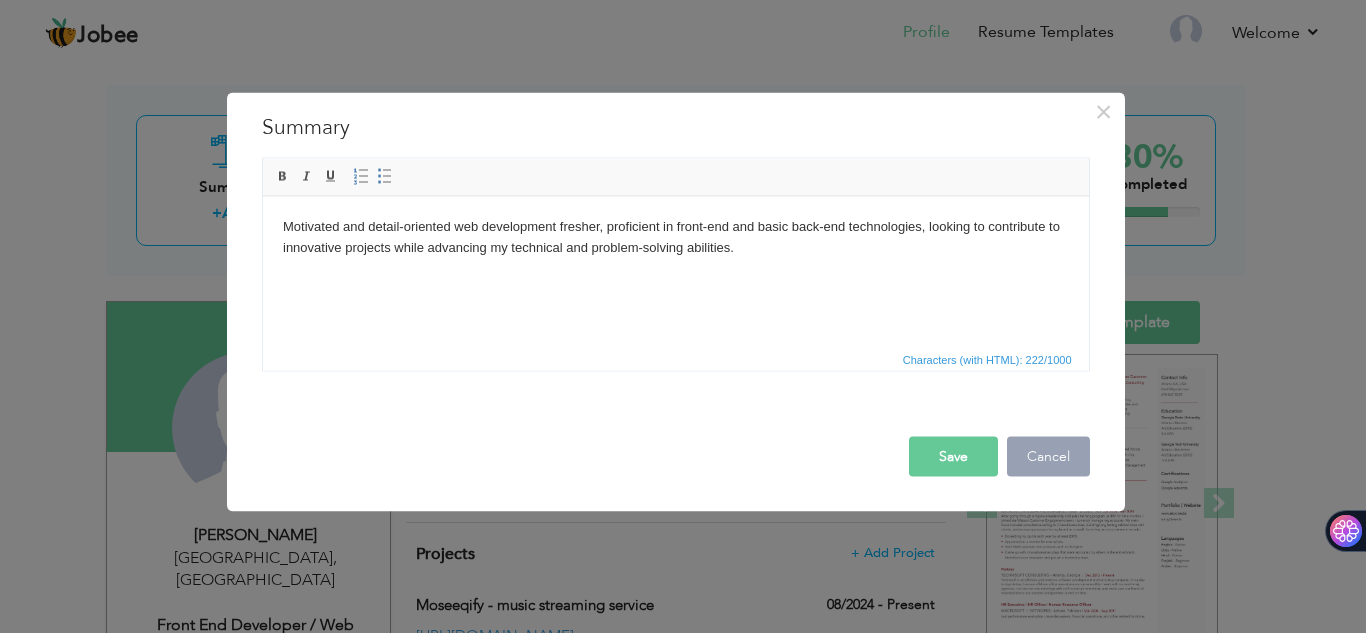 click on "Cancel" at bounding box center (1048, 456) 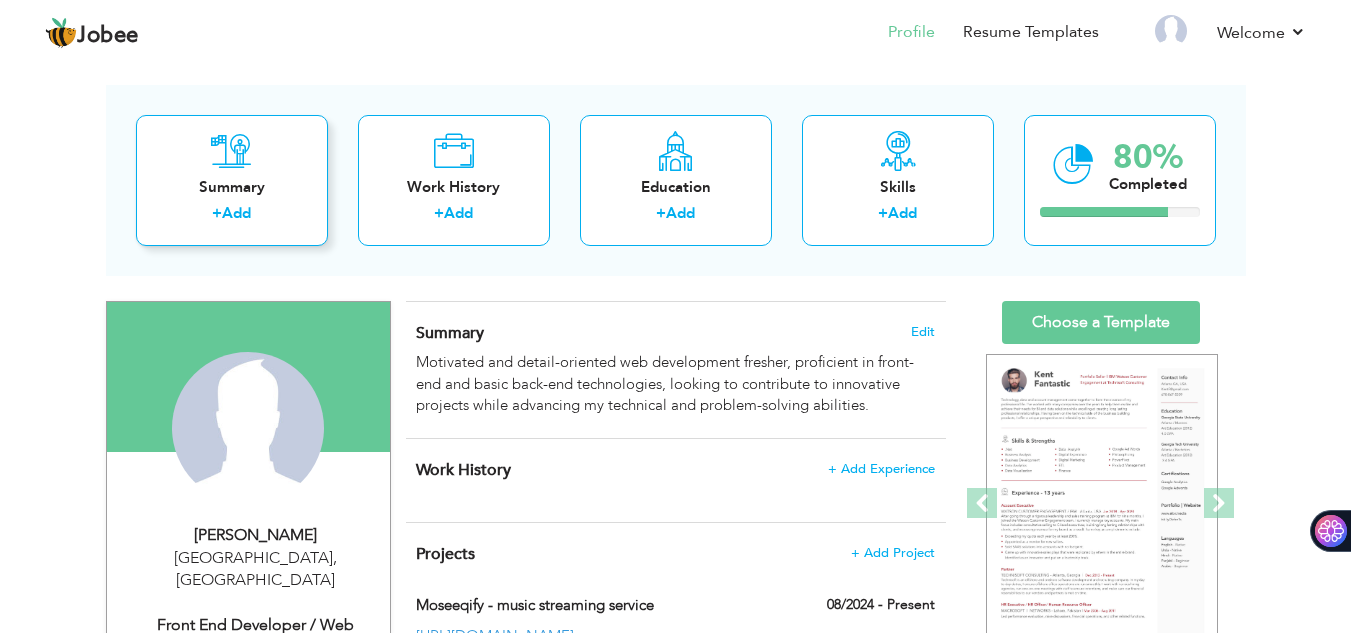 click on "Summary
+  Add" at bounding box center (232, 180) 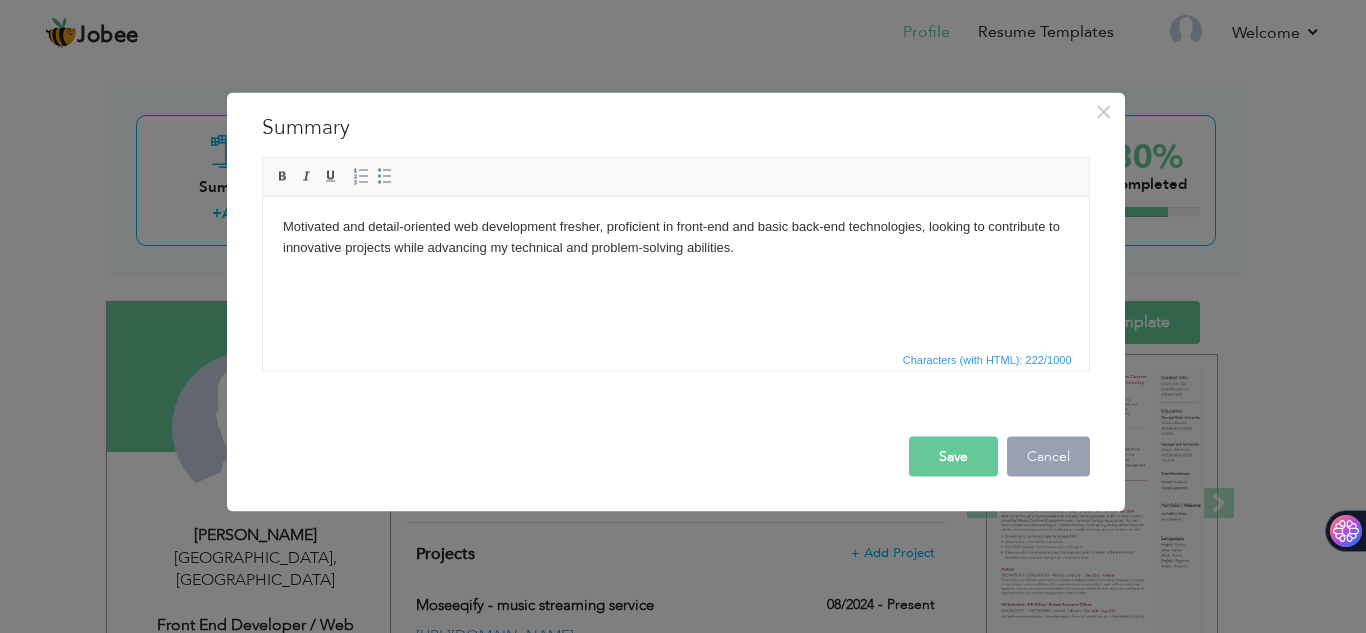 click on "Cancel" at bounding box center (1048, 456) 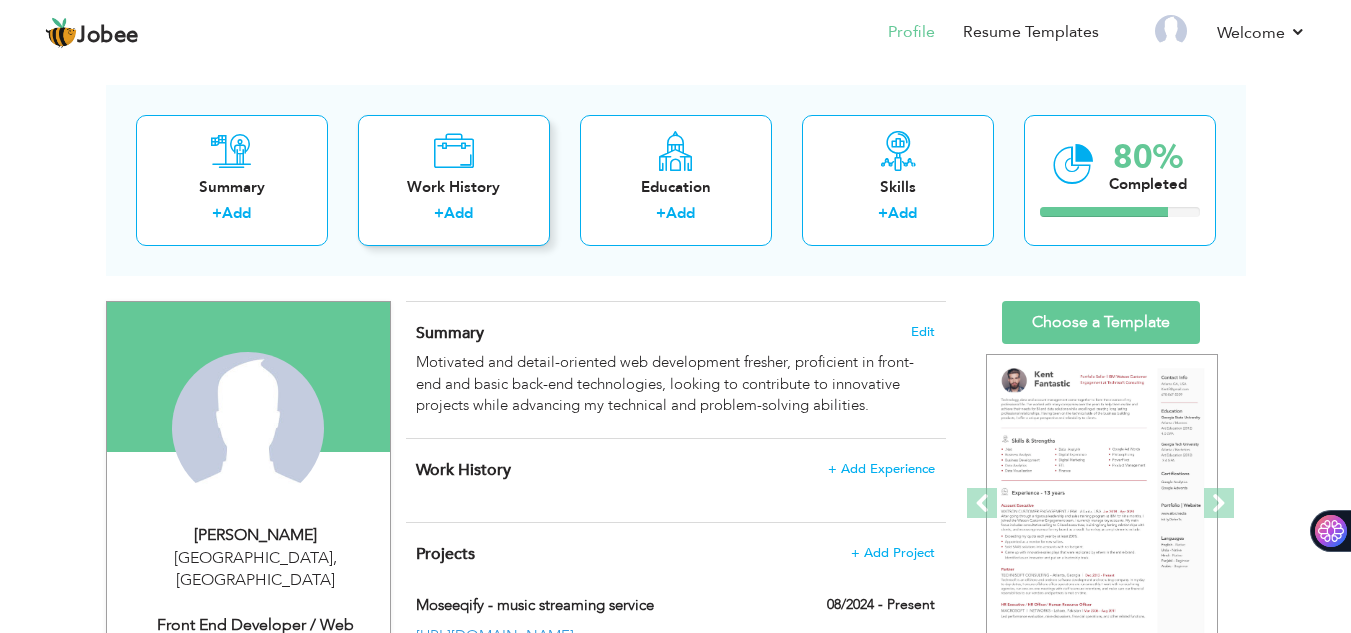 click on "Work History
+  Add" at bounding box center [454, 180] 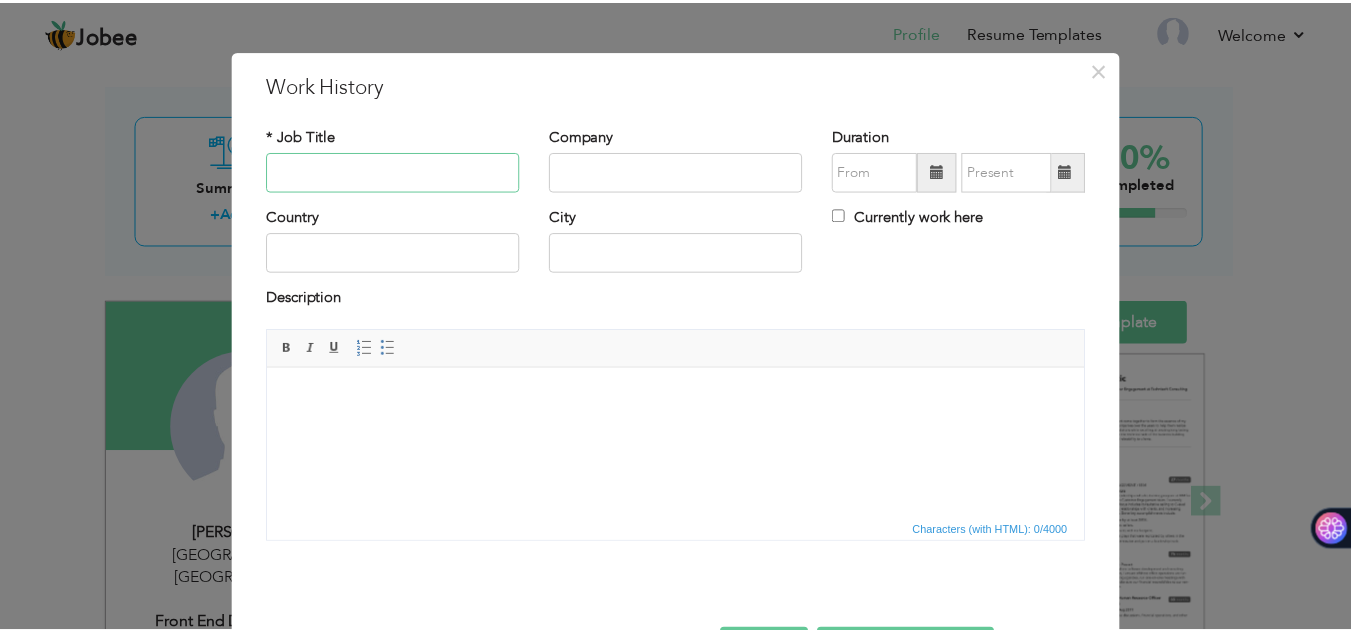 scroll, scrollTop: 87, scrollLeft: 0, axis: vertical 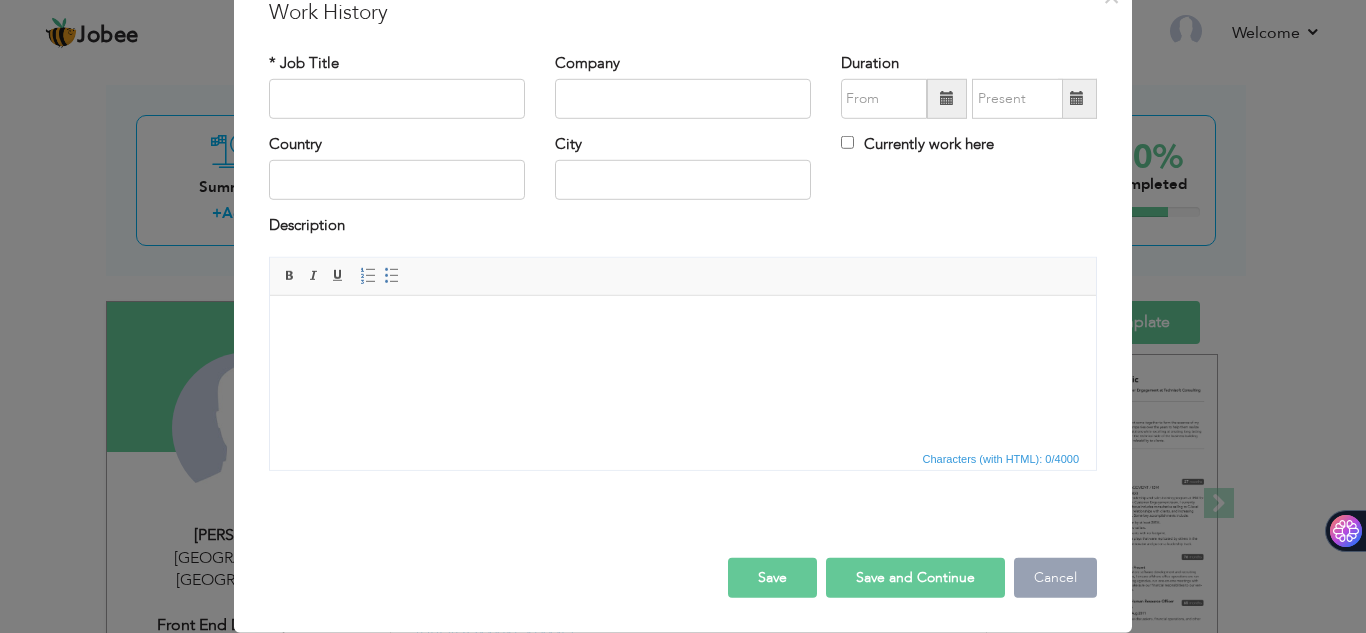 click on "Cancel" at bounding box center (1055, 578) 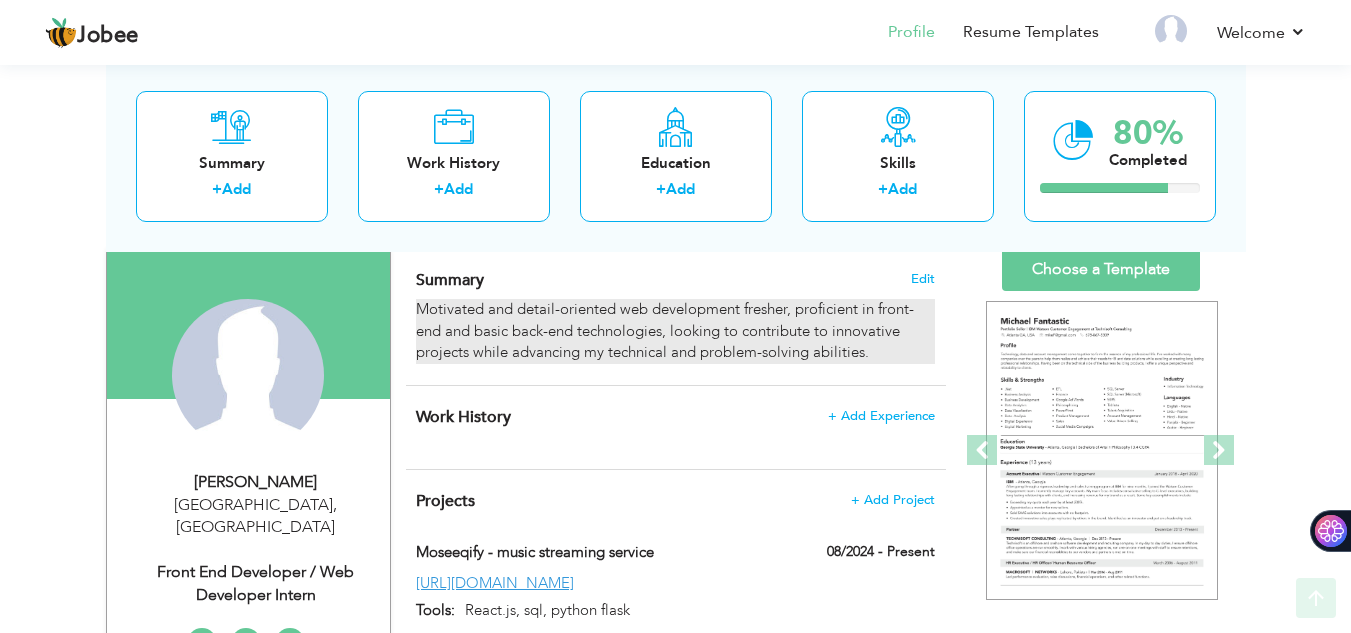 scroll, scrollTop: 131, scrollLeft: 0, axis: vertical 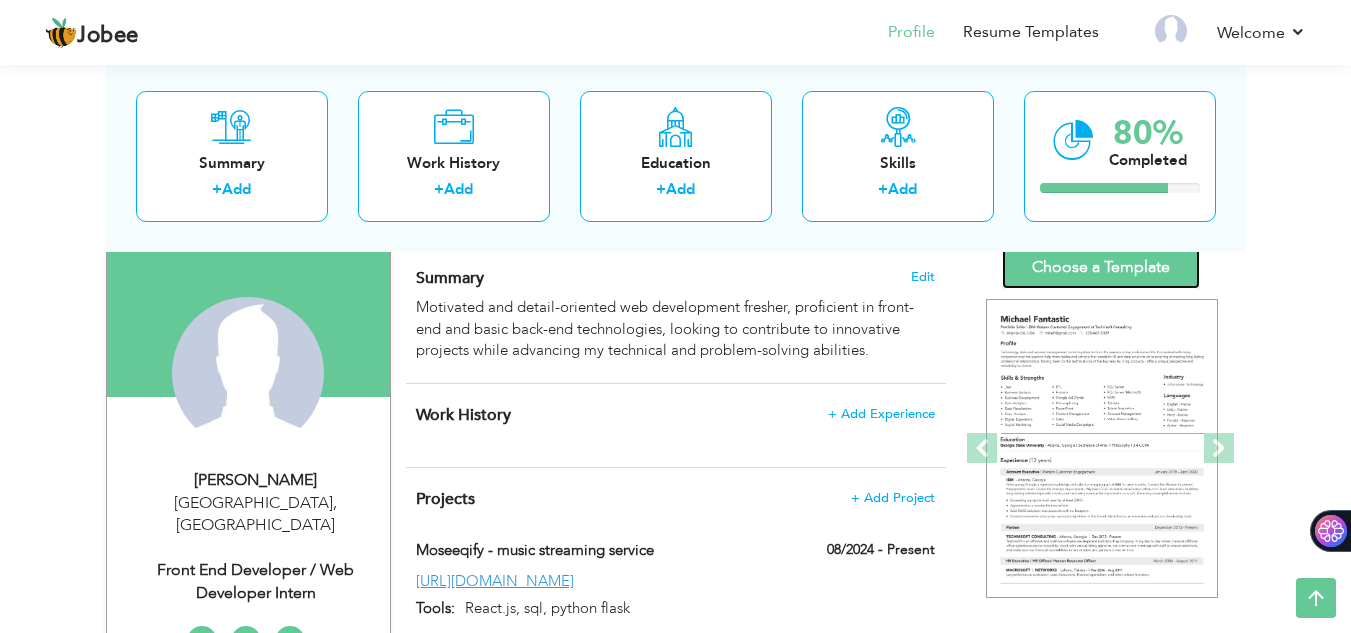 click on "Choose a Template" at bounding box center (1101, 267) 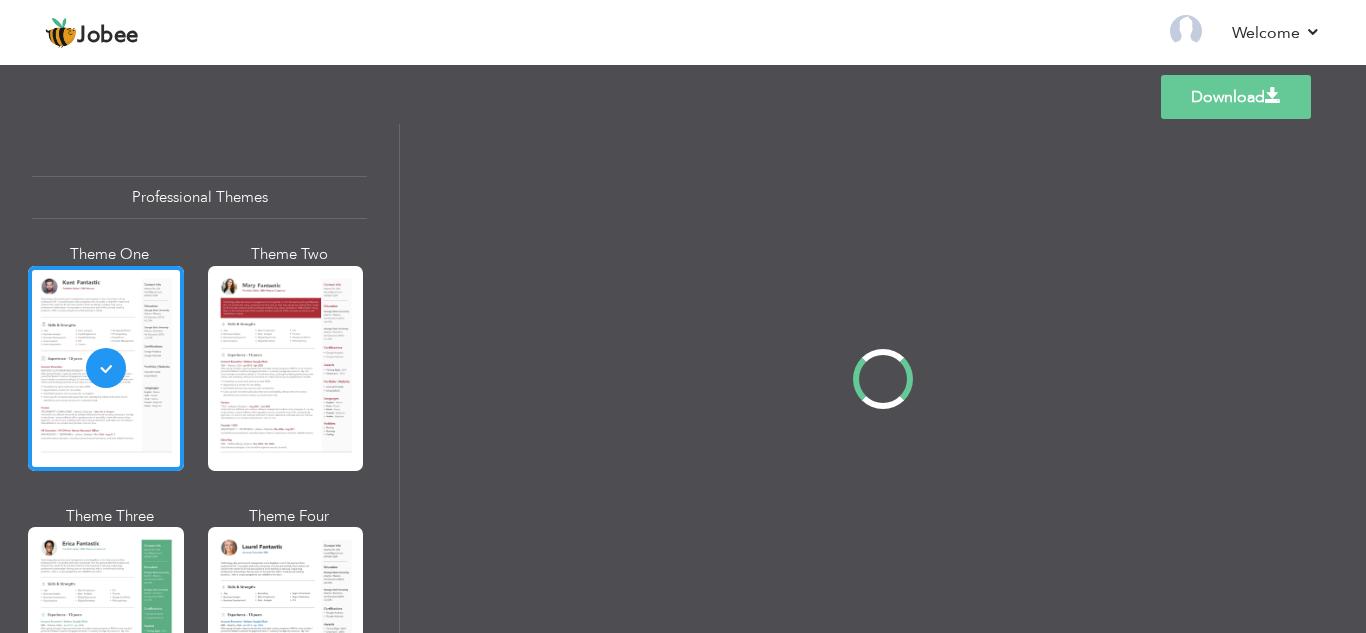 scroll, scrollTop: 0, scrollLeft: 0, axis: both 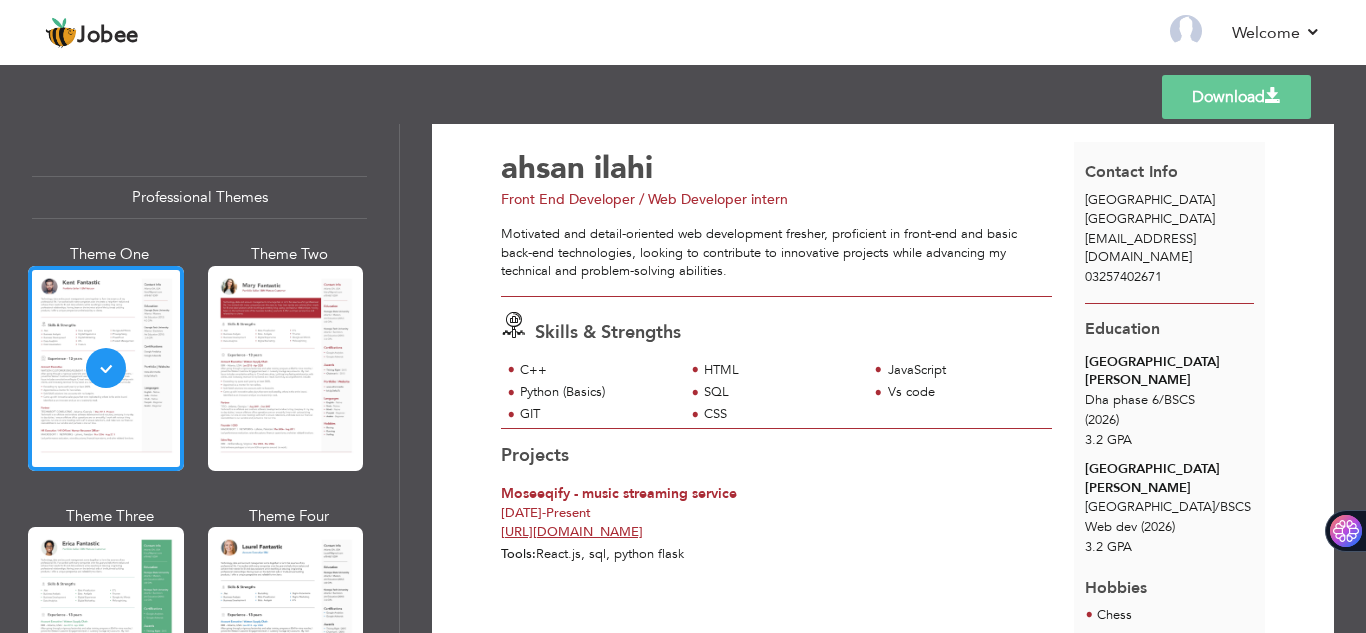 click on "ahsan" at bounding box center (543, 168) 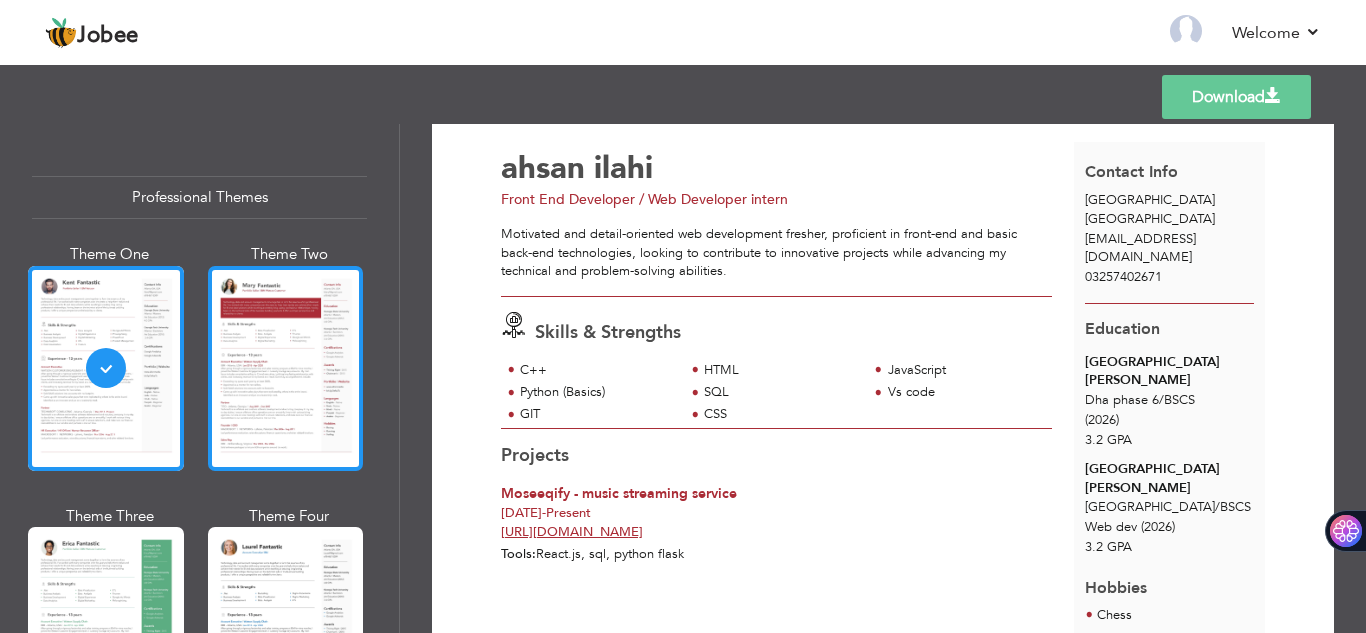 click at bounding box center (286, 368) 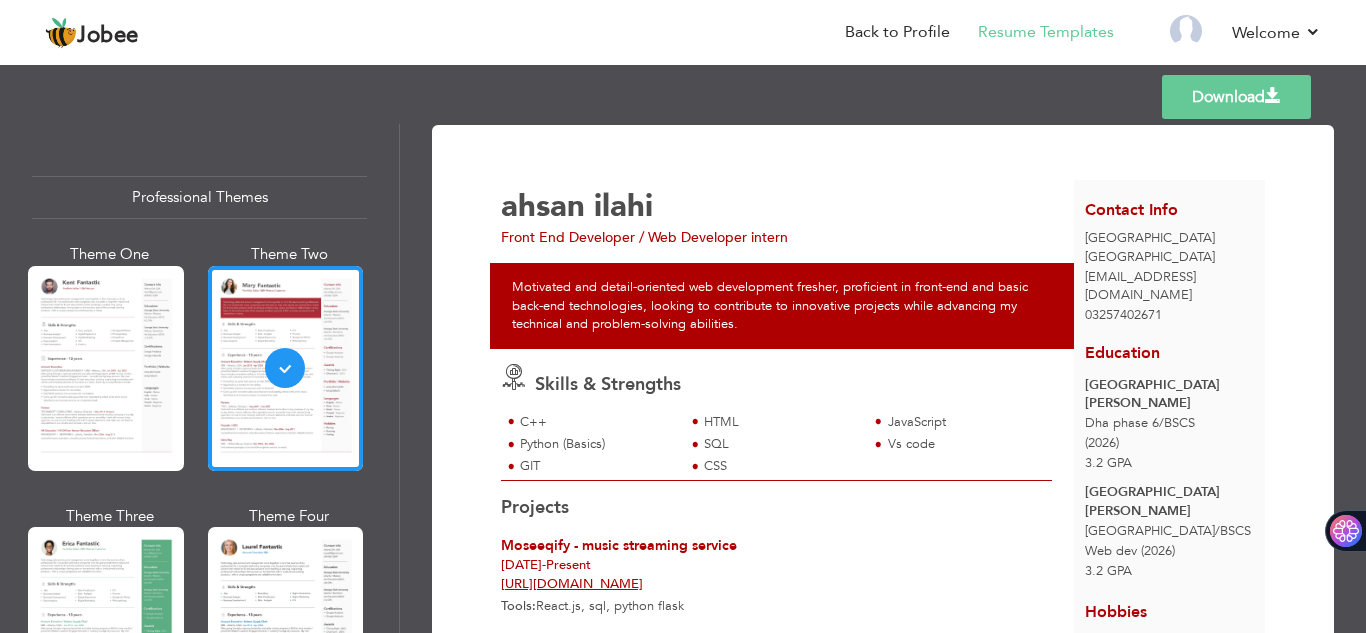 scroll, scrollTop: 0, scrollLeft: 0, axis: both 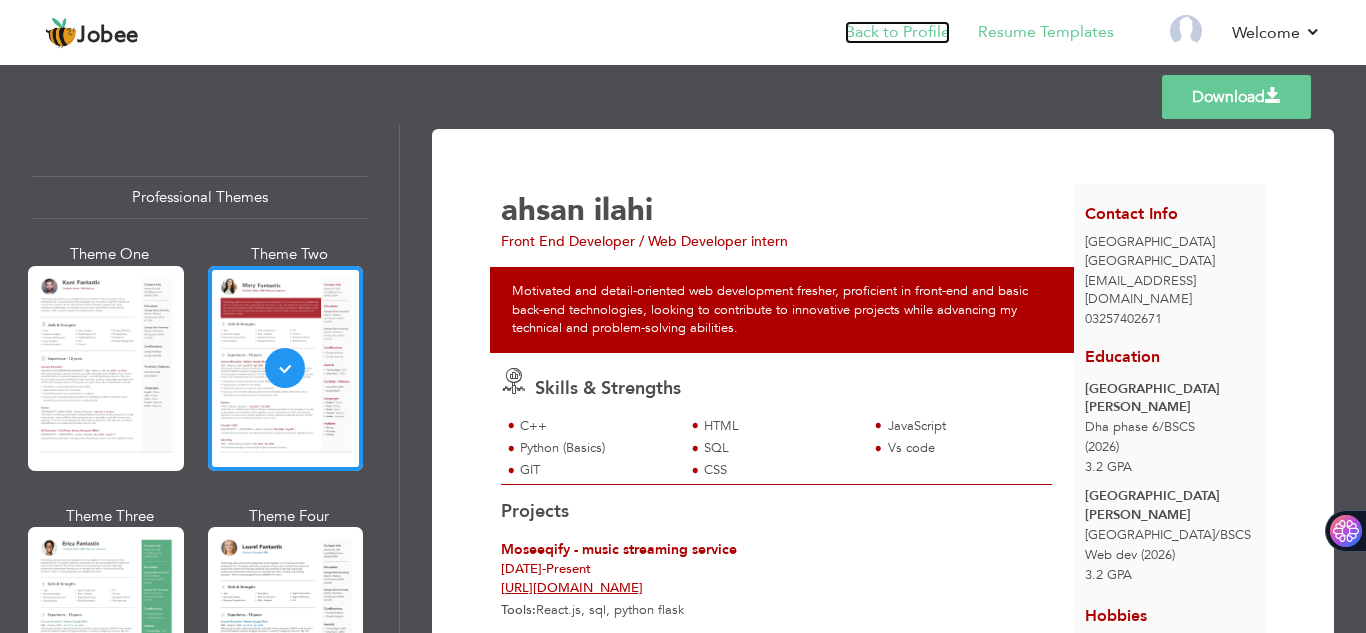 click on "Back to Profile" at bounding box center (897, 32) 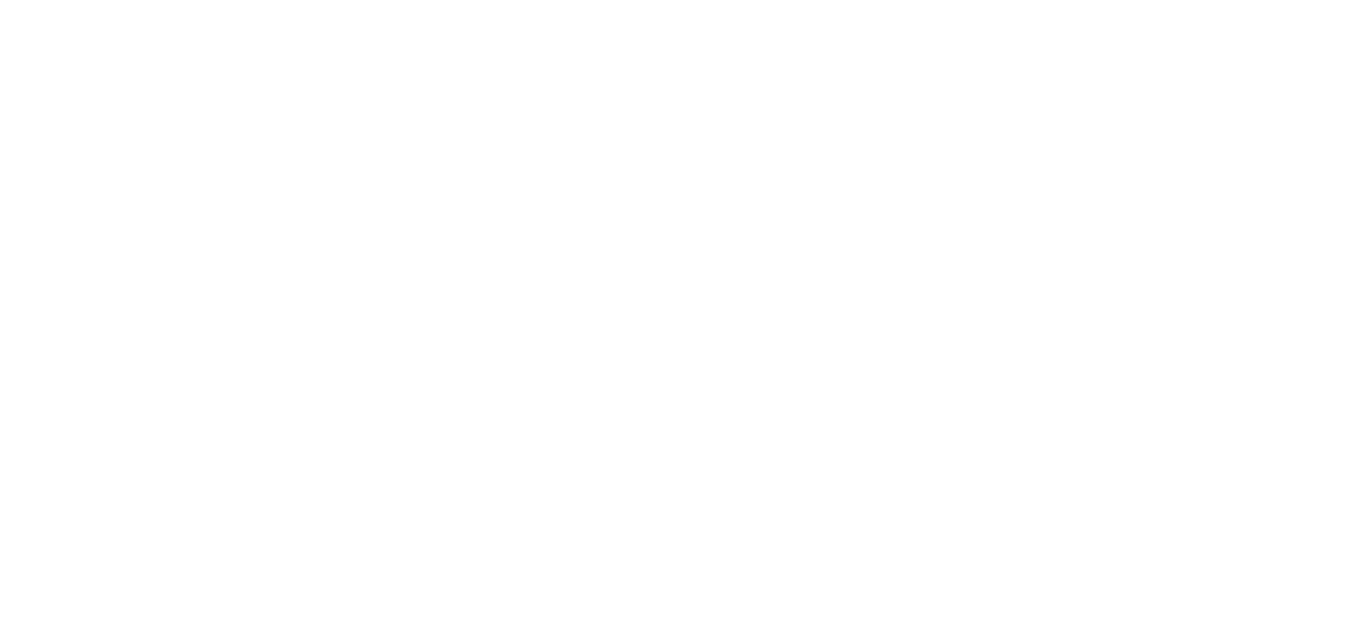 scroll, scrollTop: 0, scrollLeft: 0, axis: both 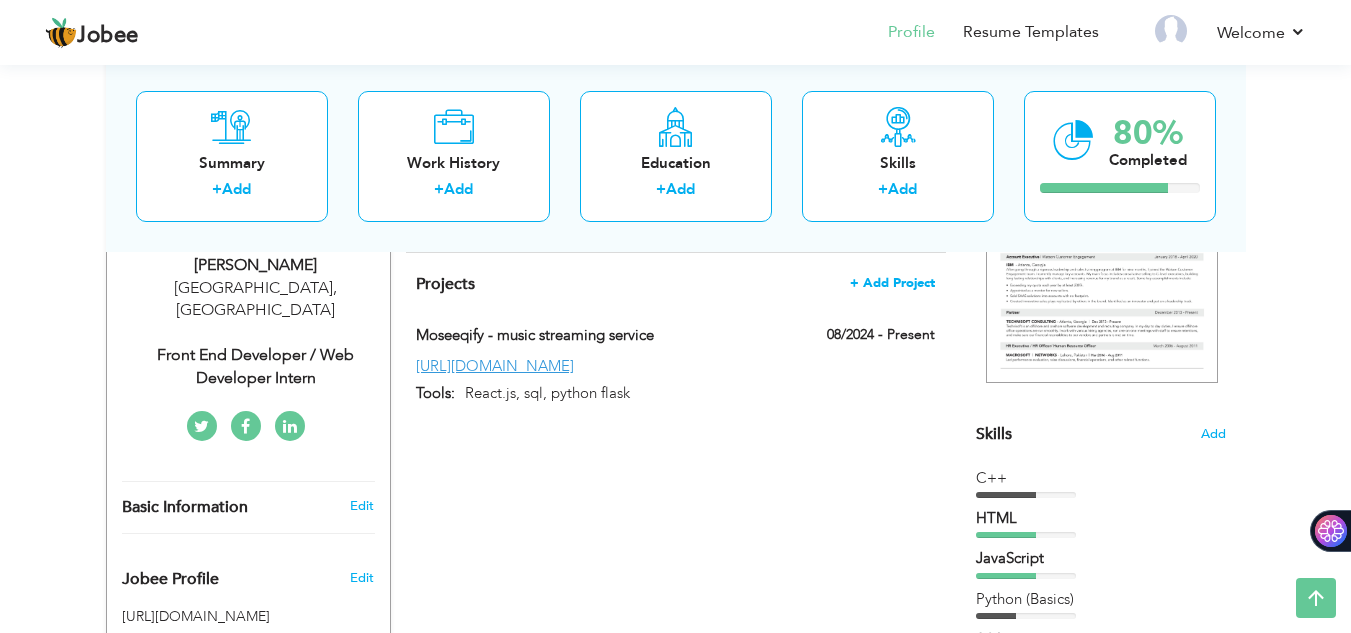 click on "+ Add Project" at bounding box center (892, 283) 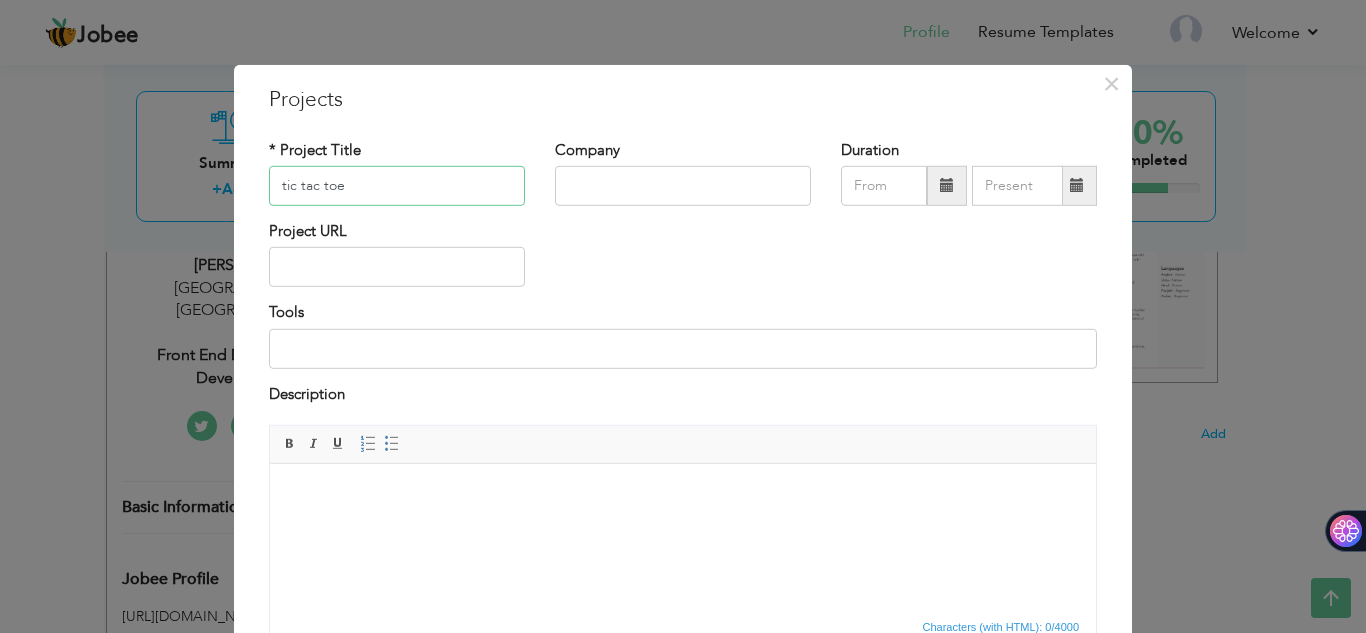 type on "tic tac toe" 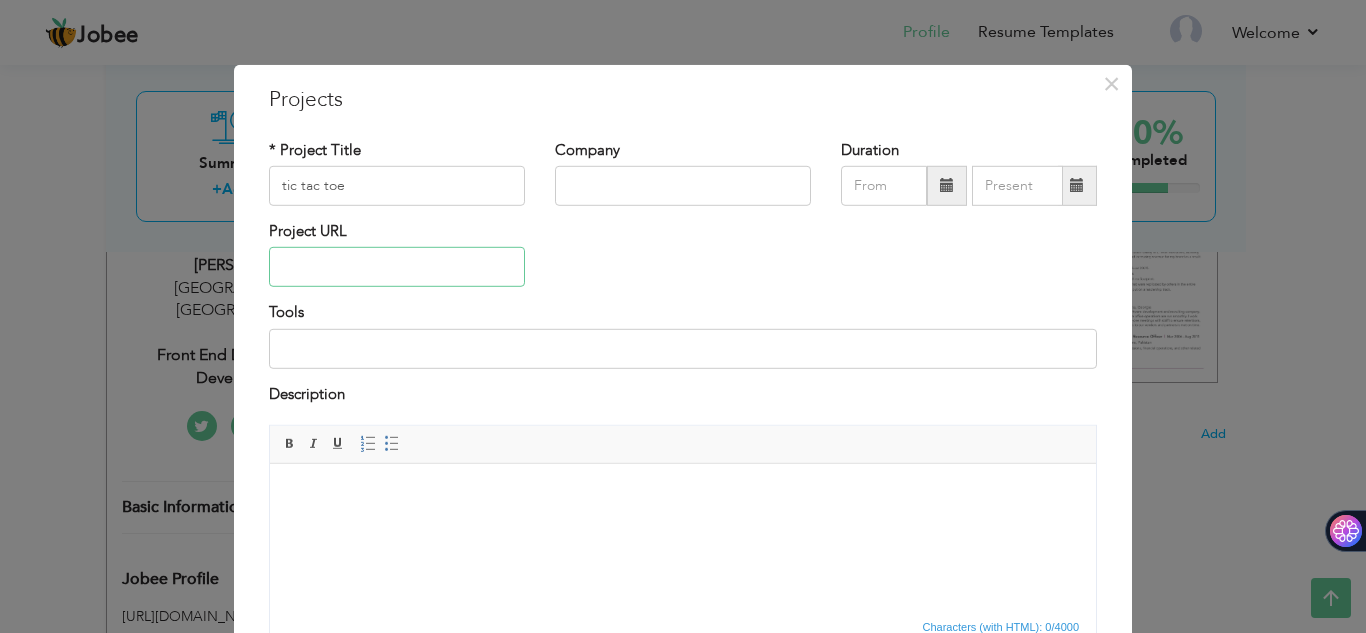 click at bounding box center [397, 267] 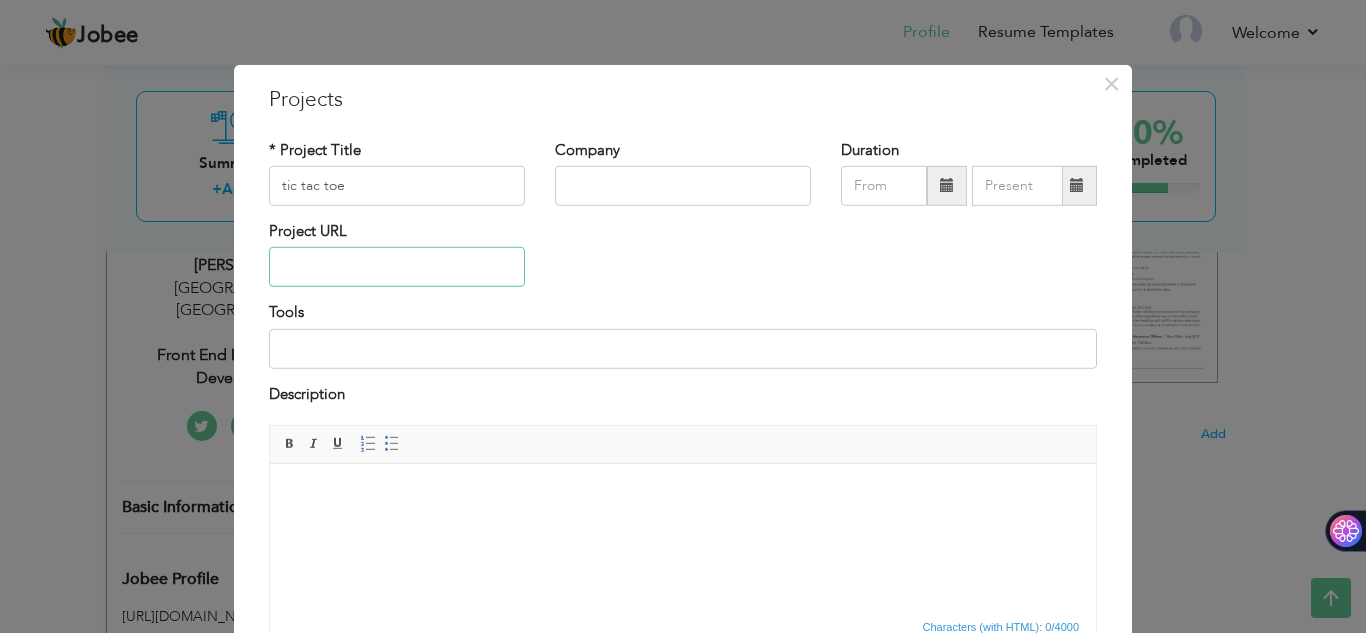 paste on "https://github.com/AhsanIlahi0/html-css-js-projects/tree/master/tic%20tac%20toe" 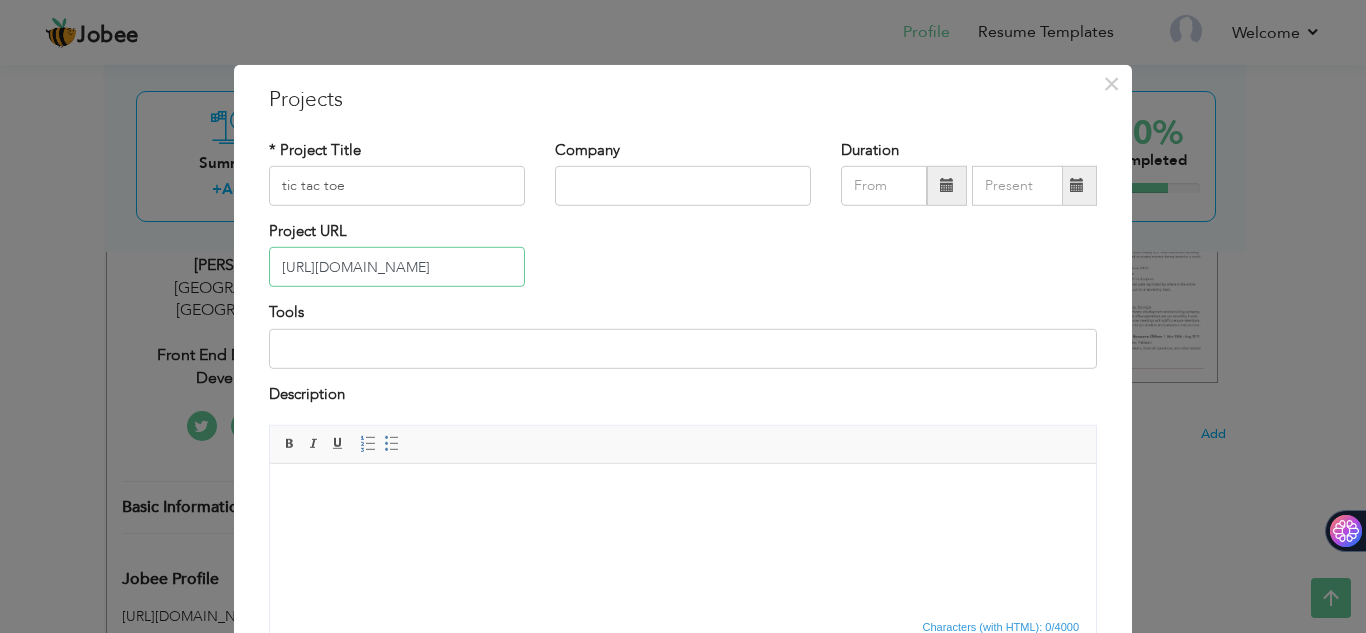 scroll, scrollTop: 0, scrollLeft: 276, axis: horizontal 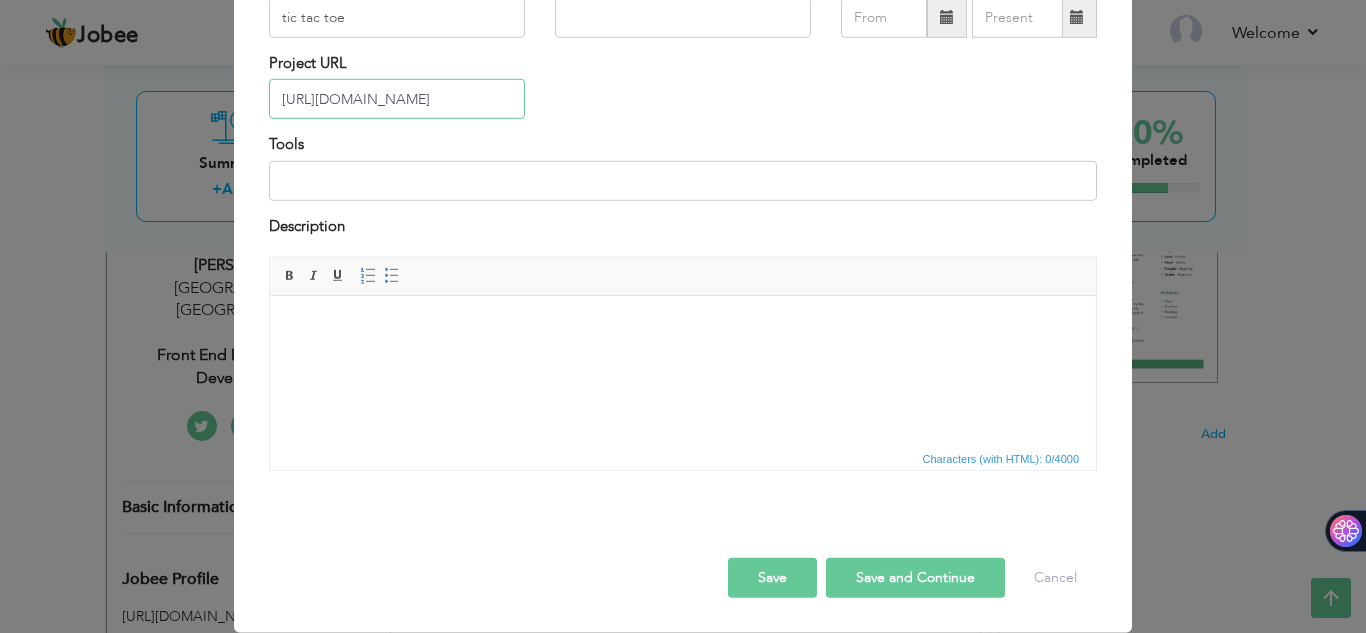 type on "https://github.com/AhsanIlahi0/html-css-js-projects/tree/master/tic%20tac%20toe" 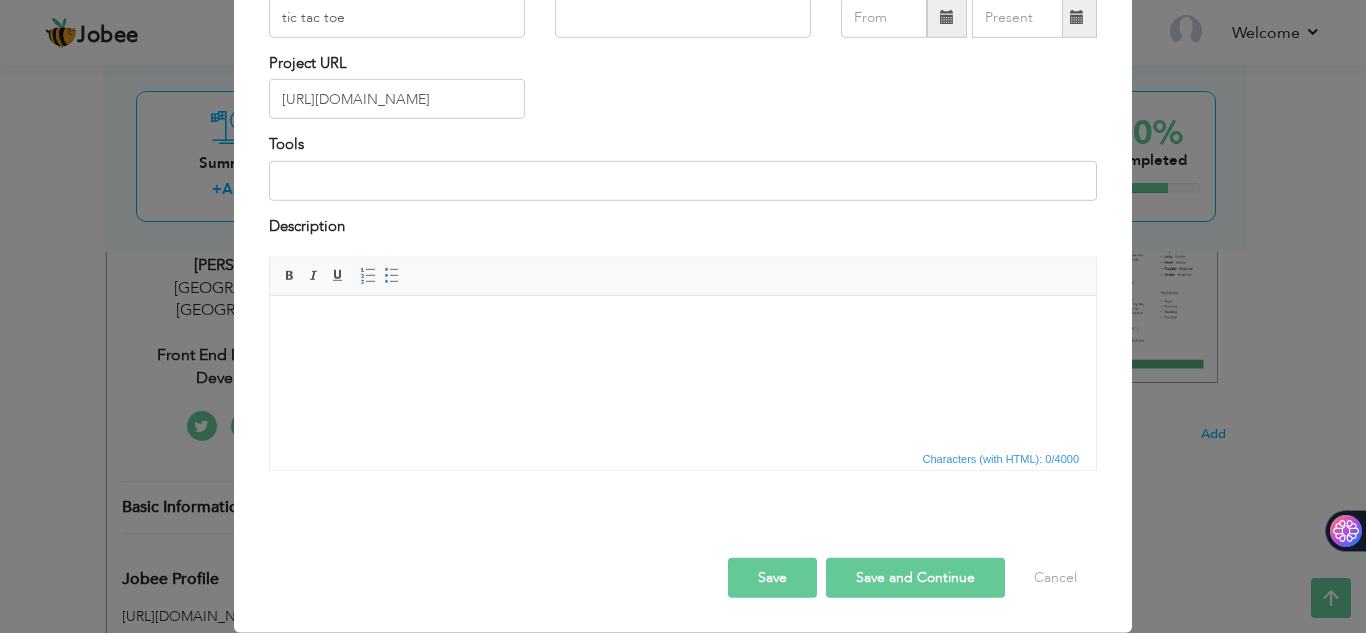 scroll, scrollTop: 0, scrollLeft: 0, axis: both 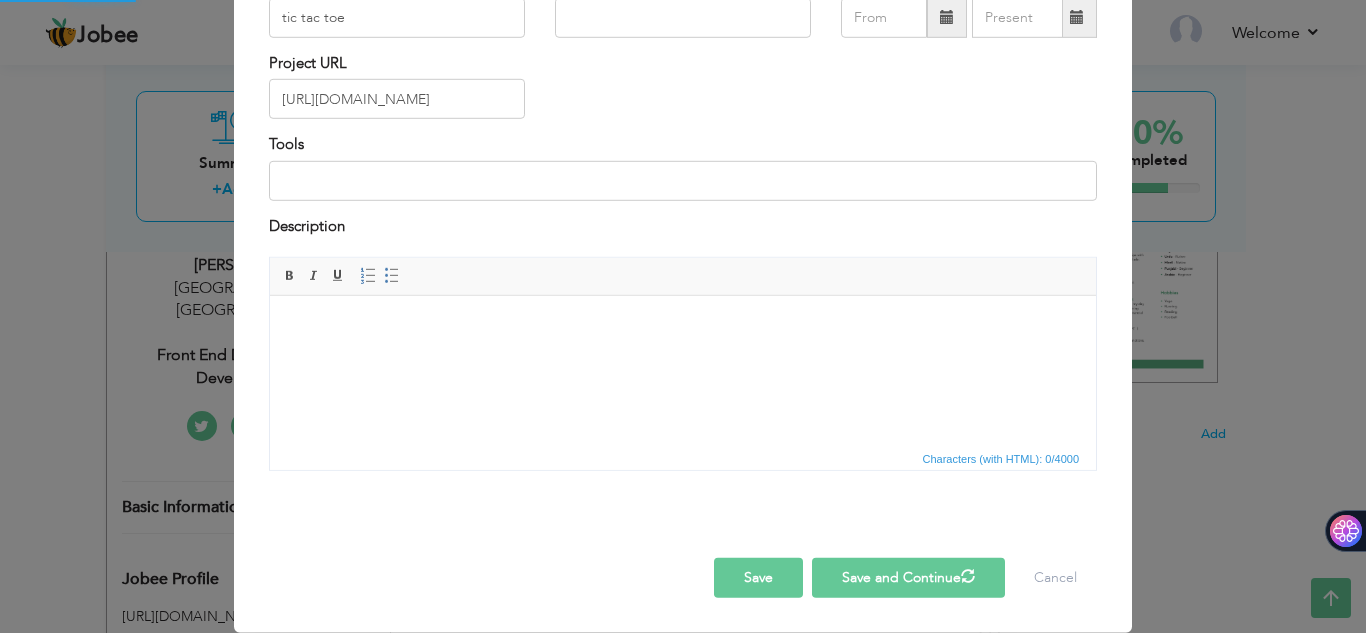 type 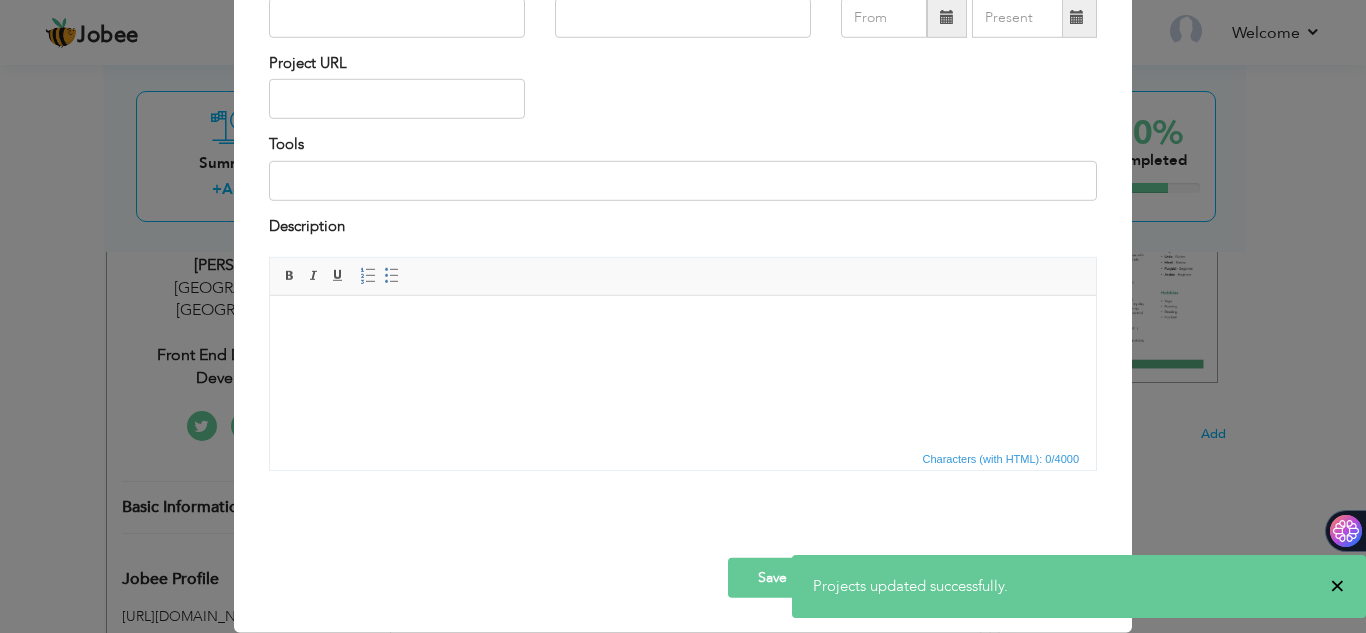 click on "×" at bounding box center [1337, 586] 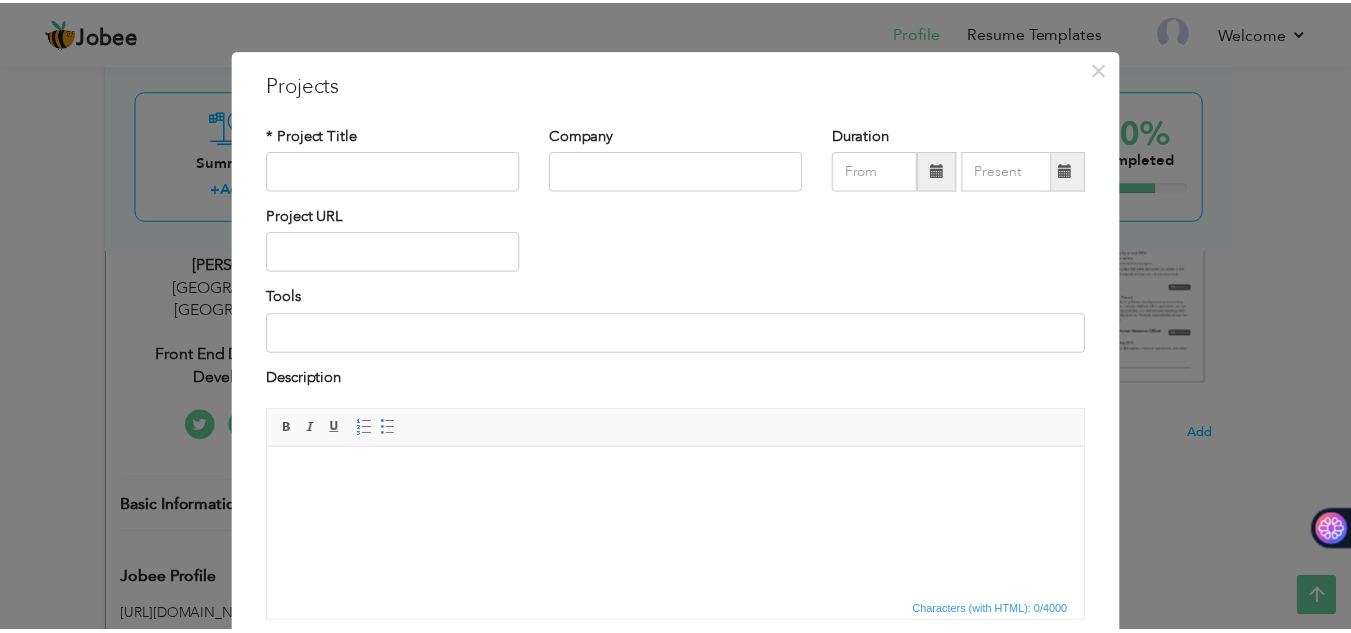 scroll, scrollTop: 14, scrollLeft: 0, axis: vertical 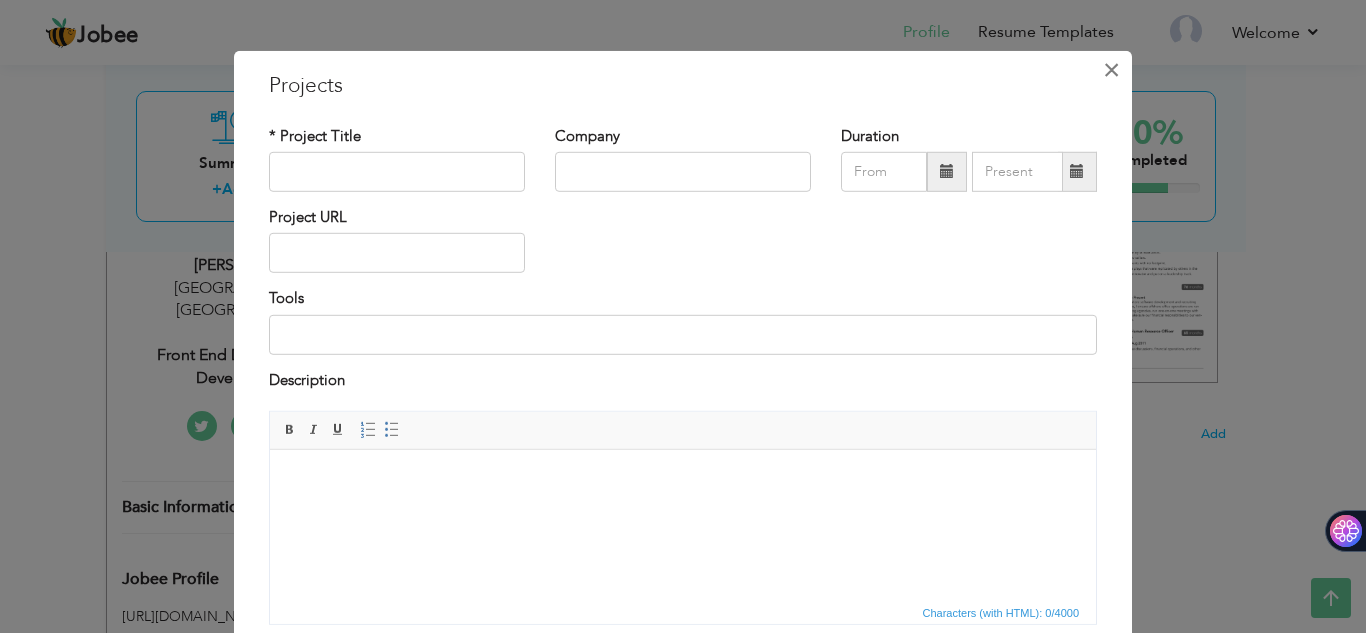click on "×" at bounding box center [1111, 69] 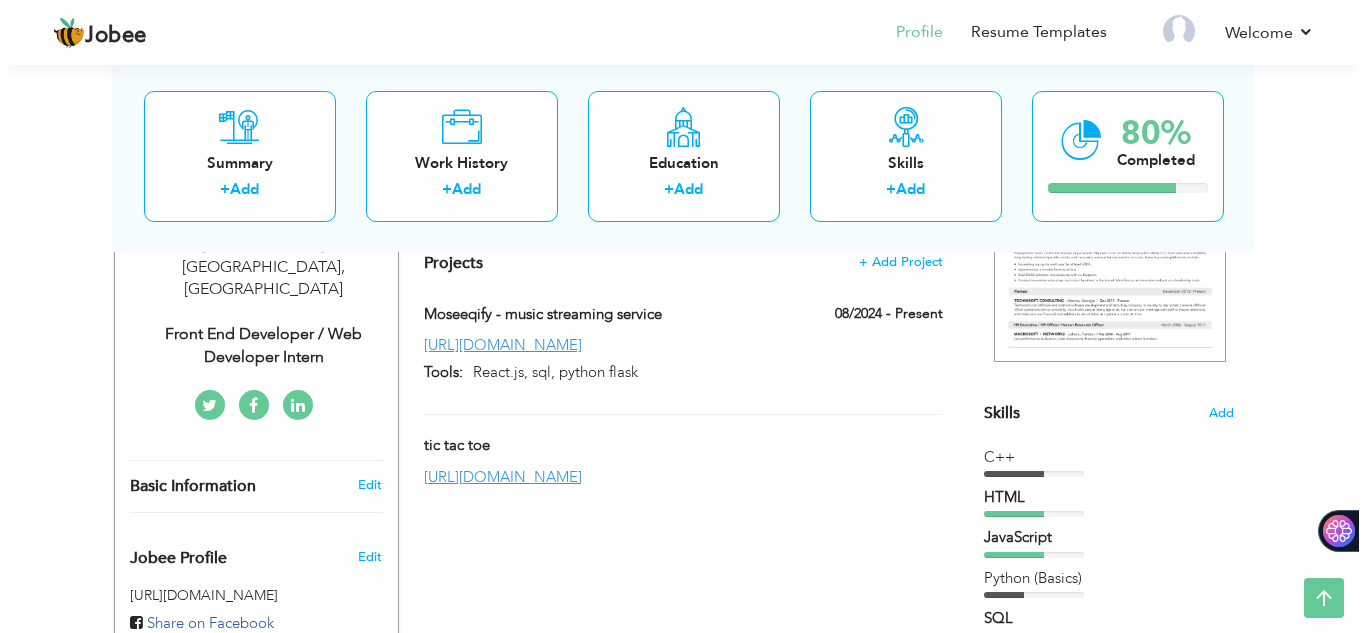 scroll, scrollTop: 368, scrollLeft: 0, axis: vertical 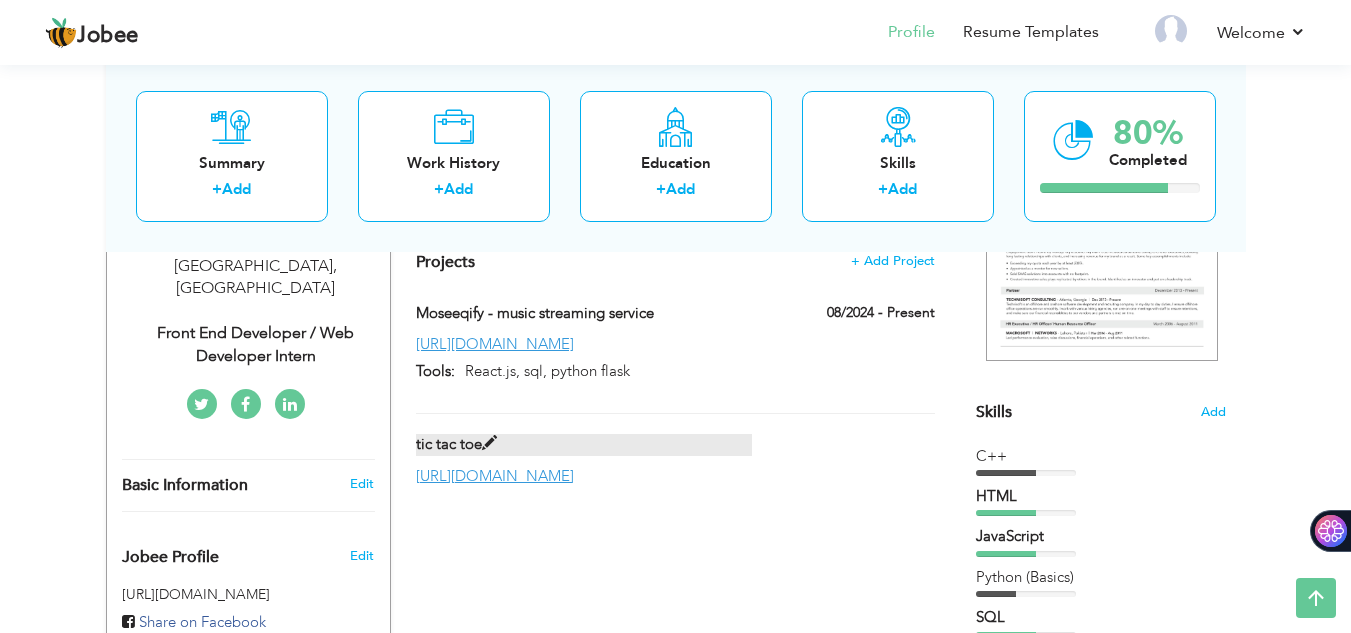 click at bounding box center [489, 443] 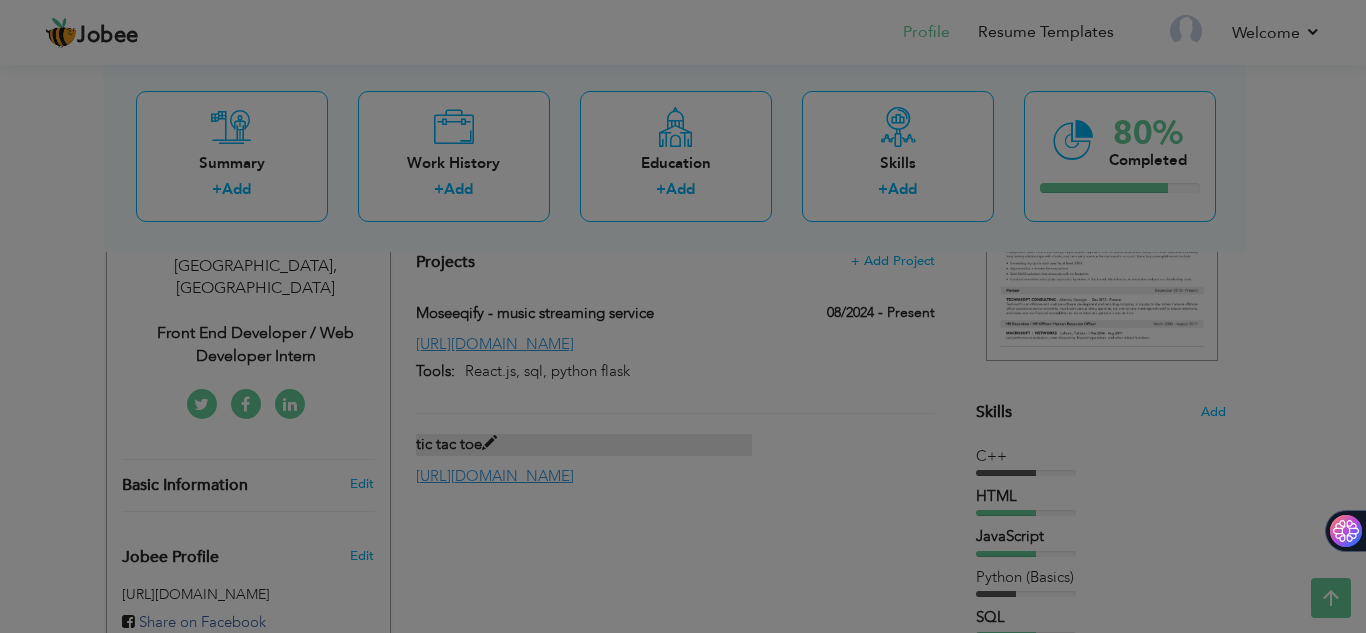 scroll, scrollTop: 0, scrollLeft: 0, axis: both 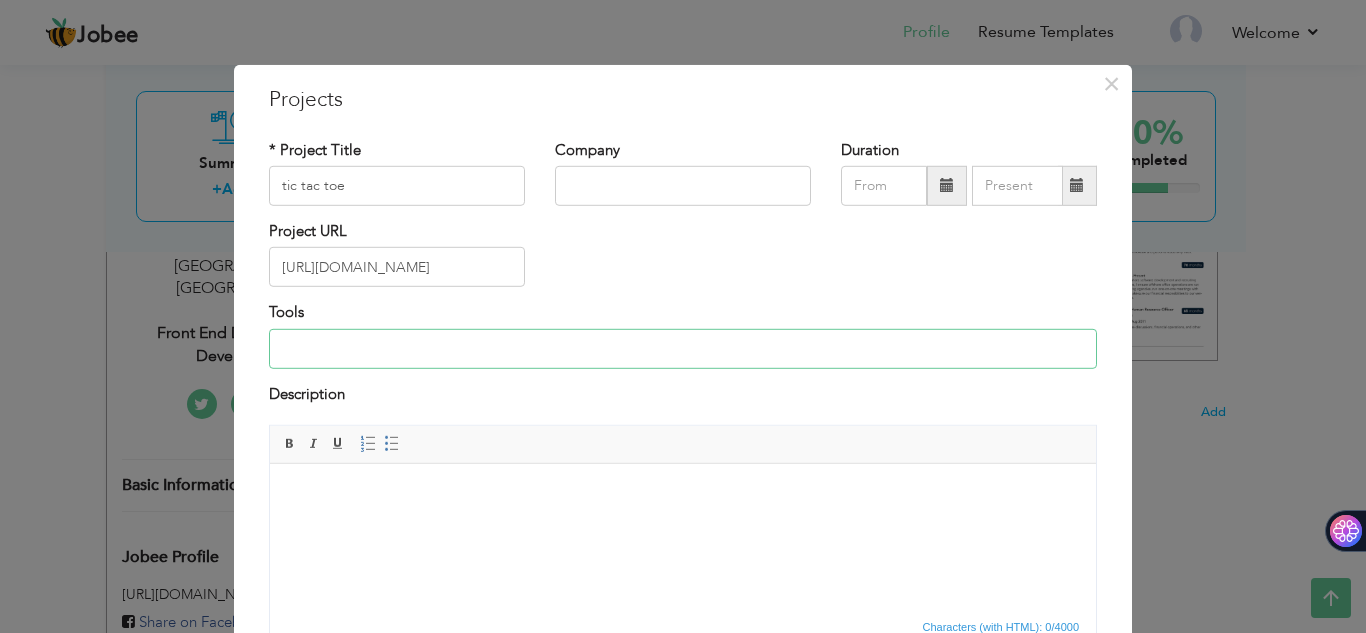 click at bounding box center (683, 349) 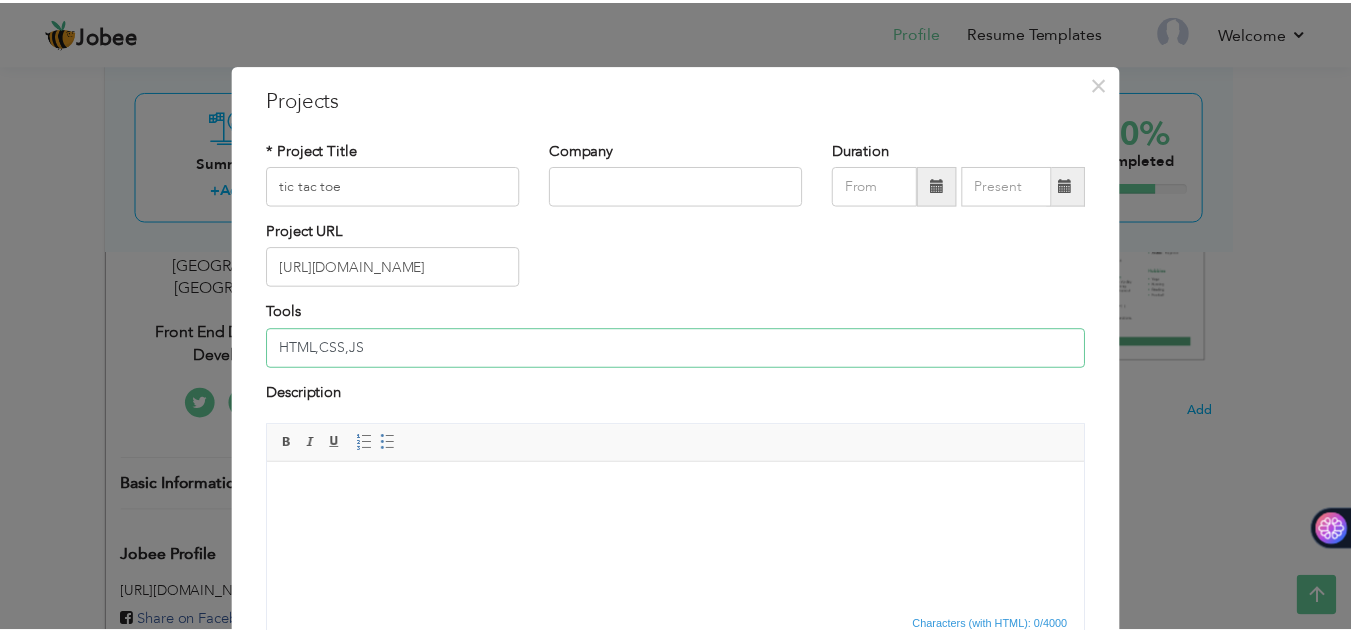 scroll, scrollTop: 168, scrollLeft: 0, axis: vertical 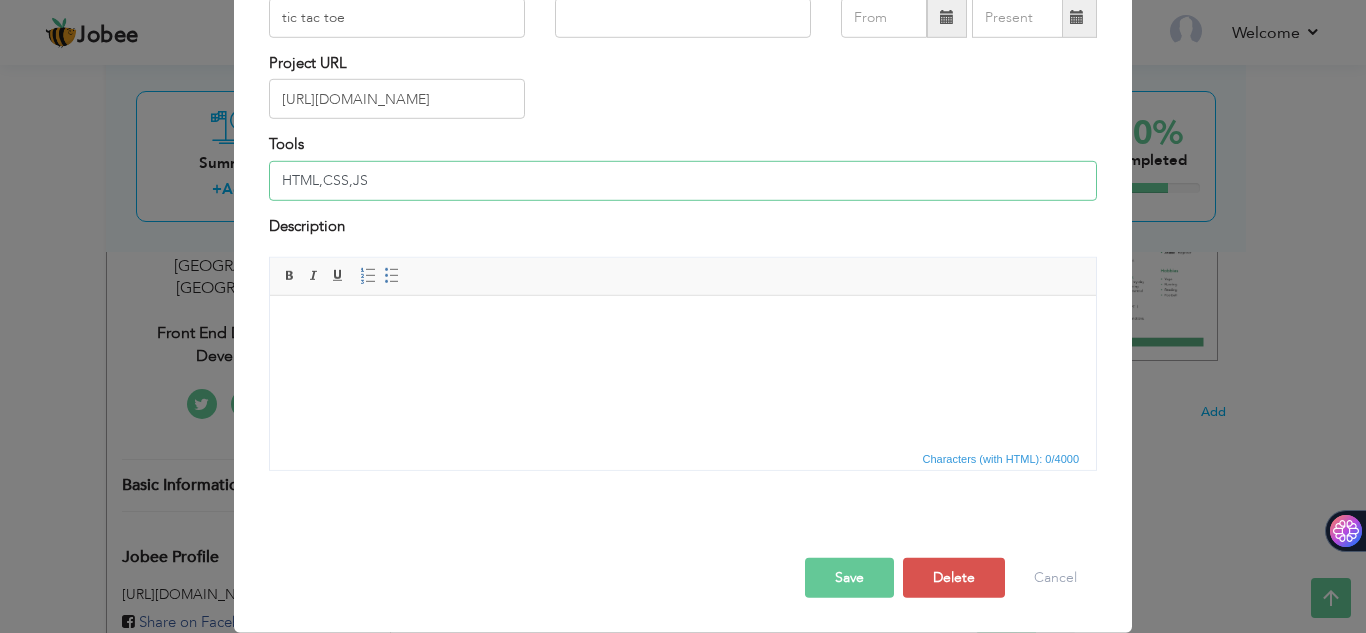 type on "HTML,CSS,JS" 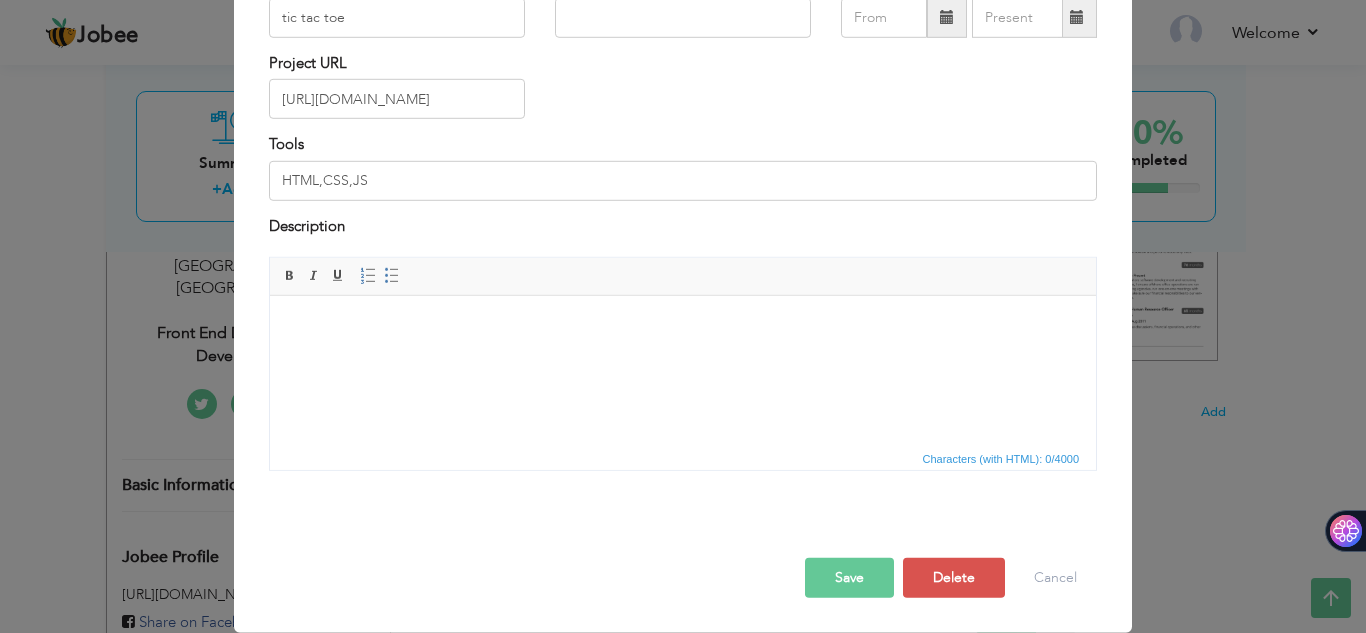 click on "Save" at bounding box center [849, 578] 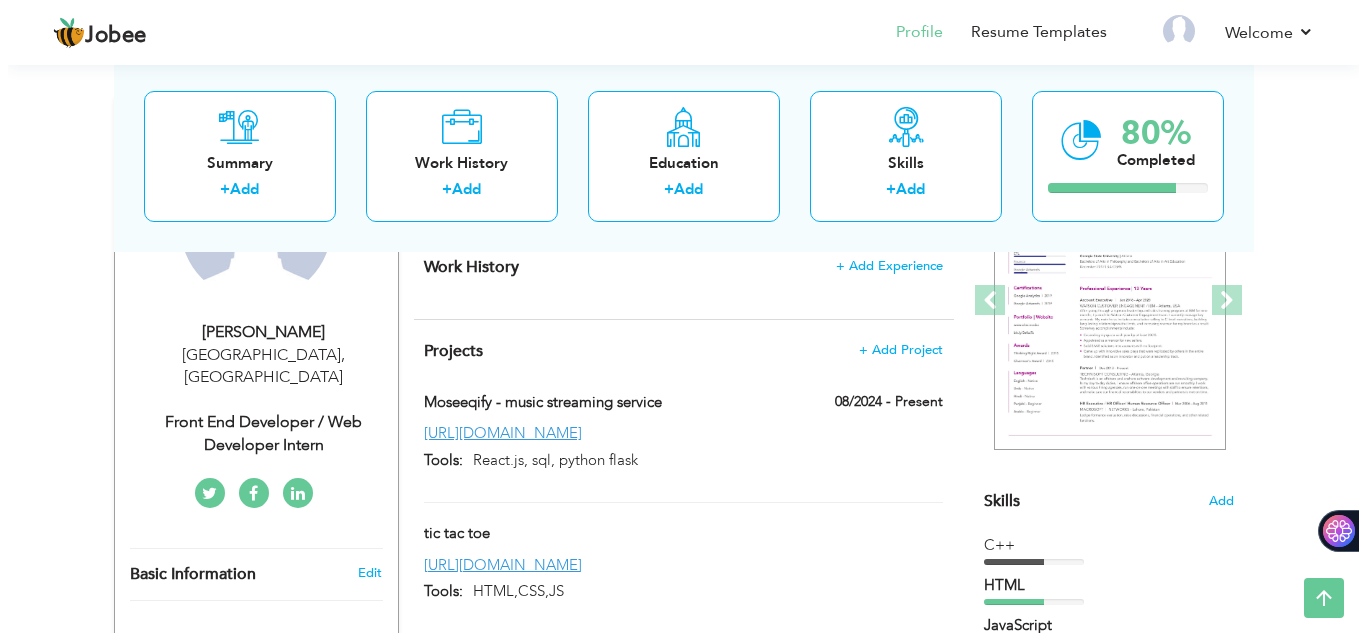 scroll, scrollTop: 212, scrollLeft: 0, axis: vertical 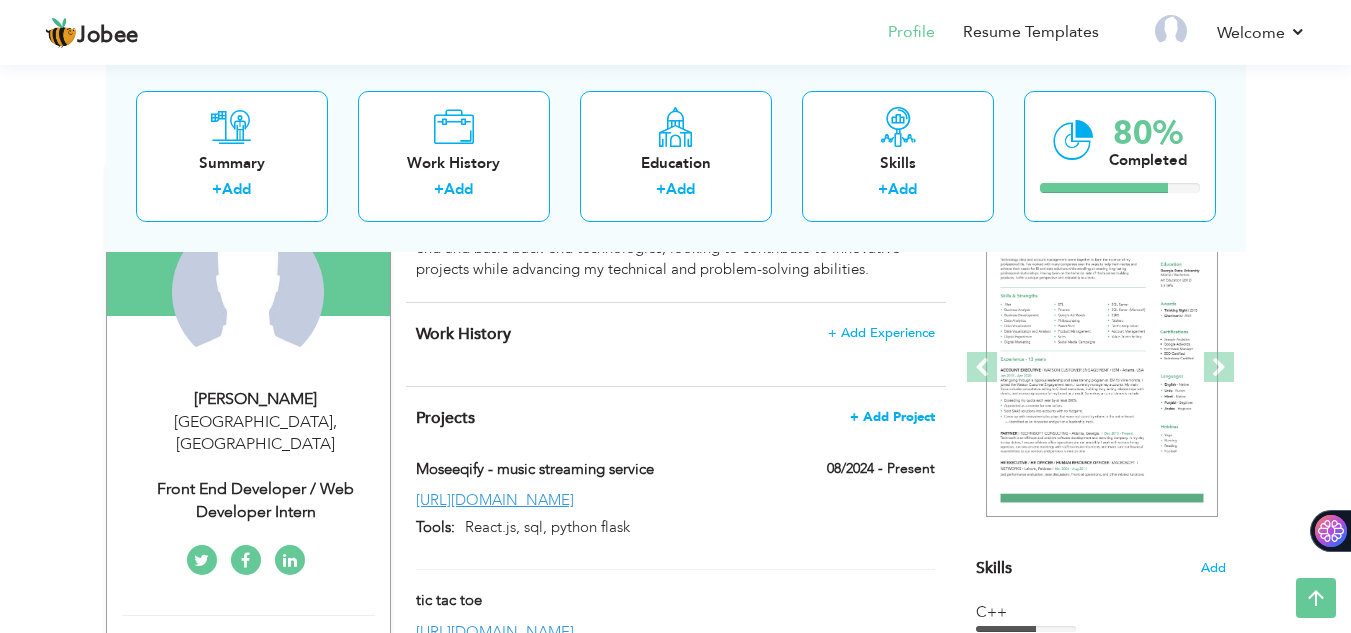 click on "+ Add Project" at bounding box center (892, 417) 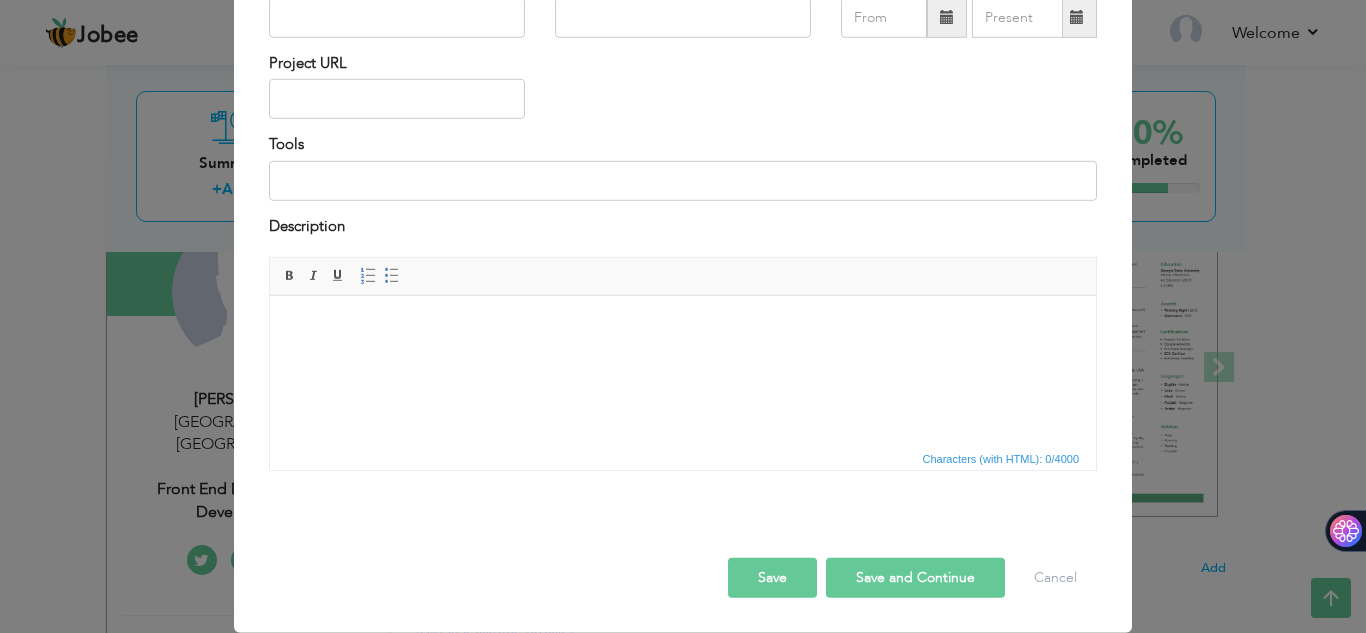 scroll, scrollTop: 0, scrollLeft: 0, axis: both 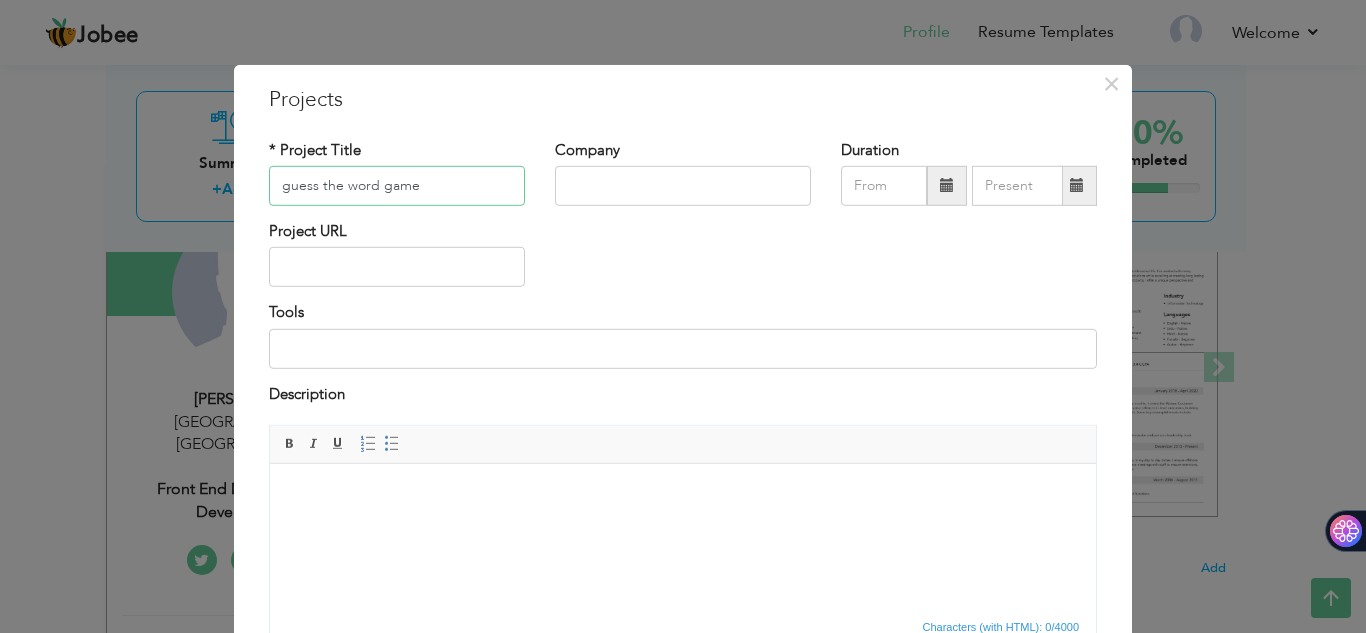type on "guess the word game" 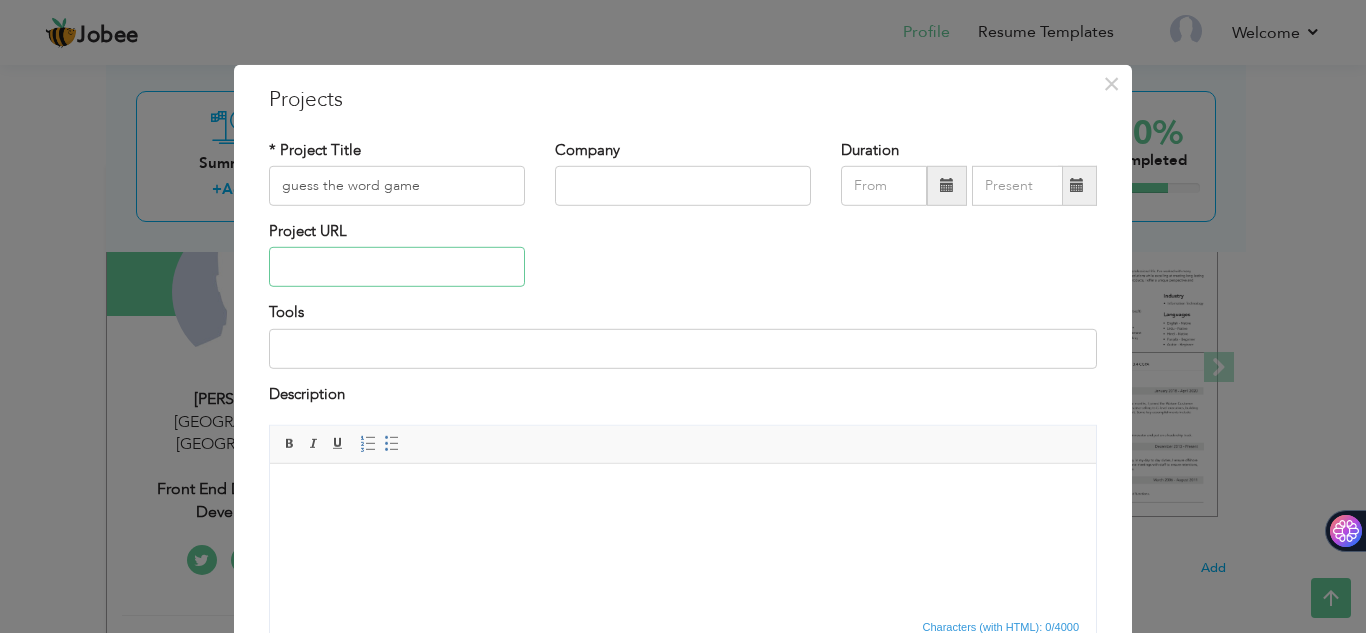 click at bounding box center (397, 267) 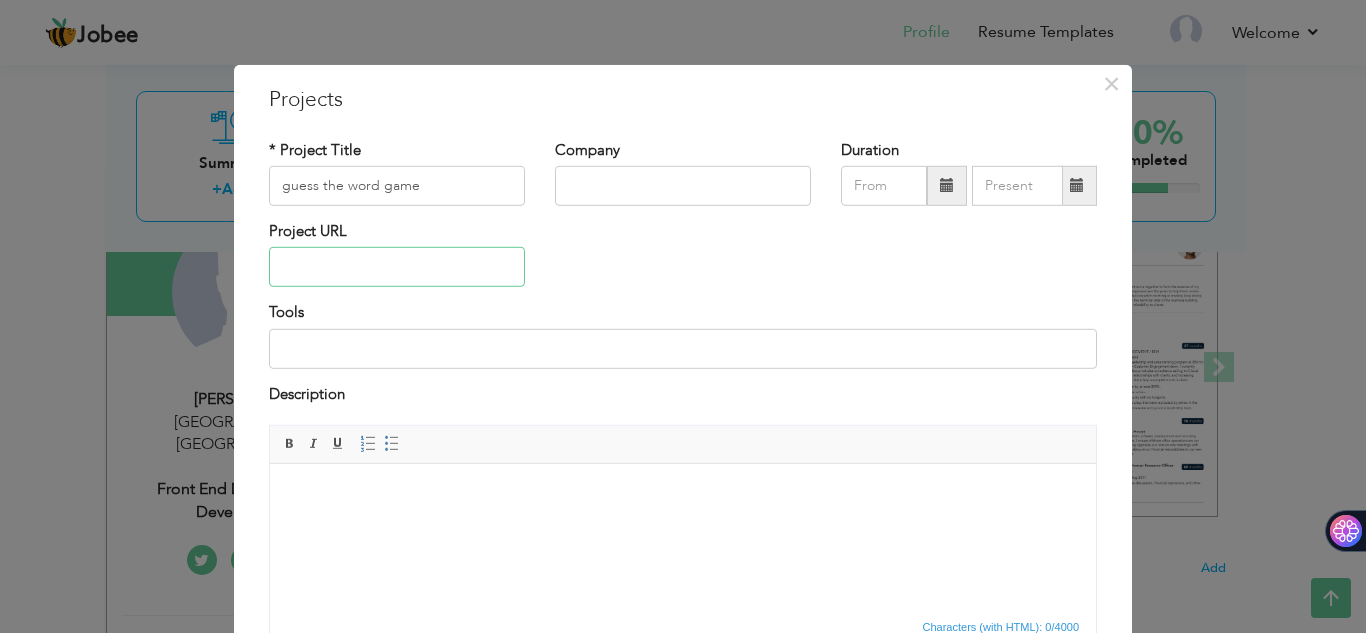 paste on "https://github.com/AhsanIlahi0/html-css-js-projects/tree/master/guess%20the%20word" 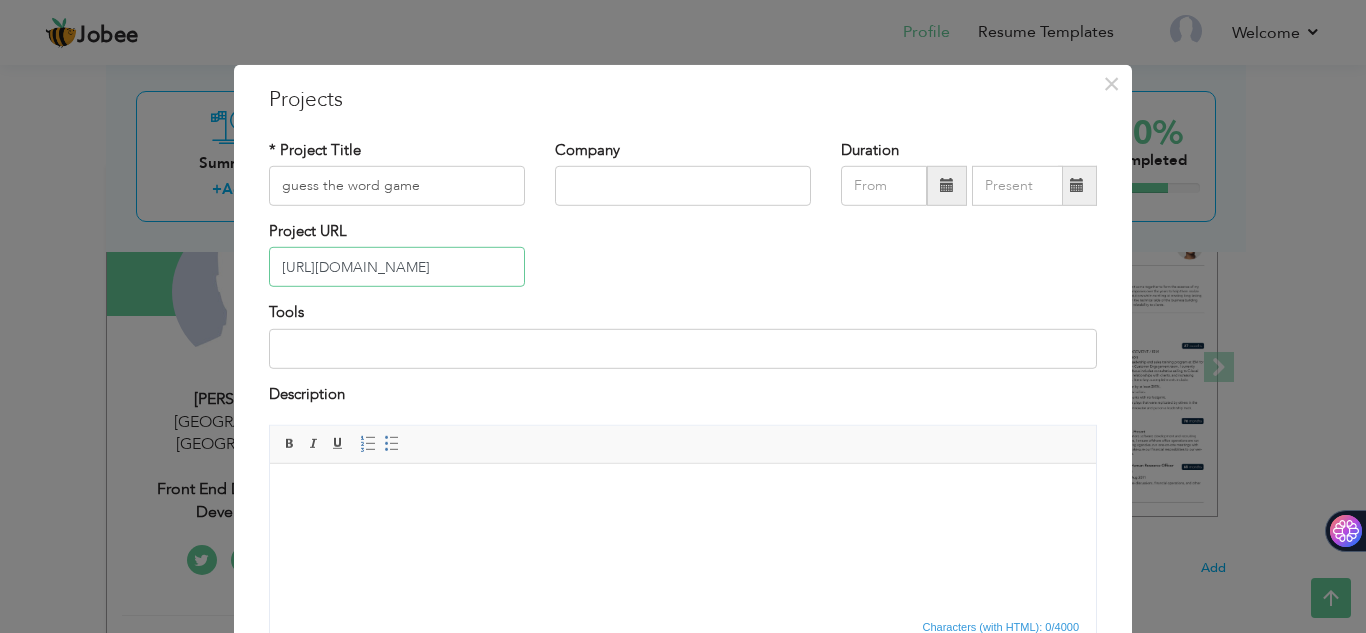 scroll, scrollTop: 0, scrollLeft: 310, axis: horizontal 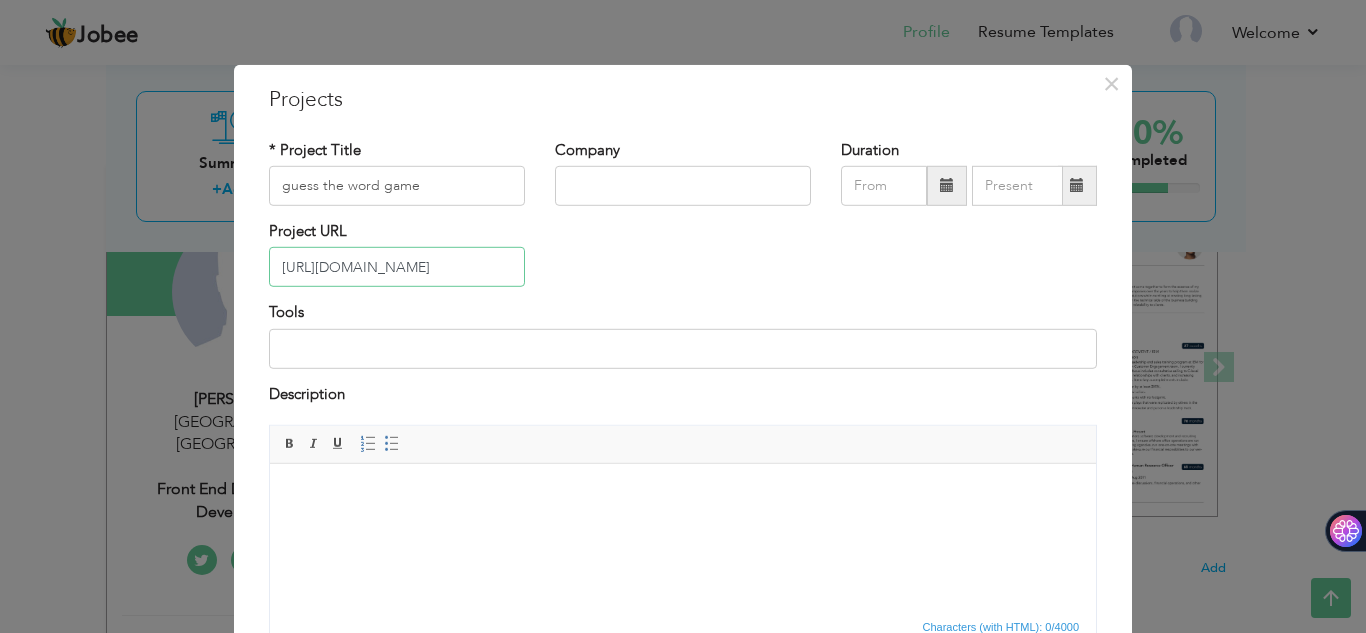 type on "https://github.com/AhsanIlahi0/html-css-js-projects/tree/master/guess%20the%20word" 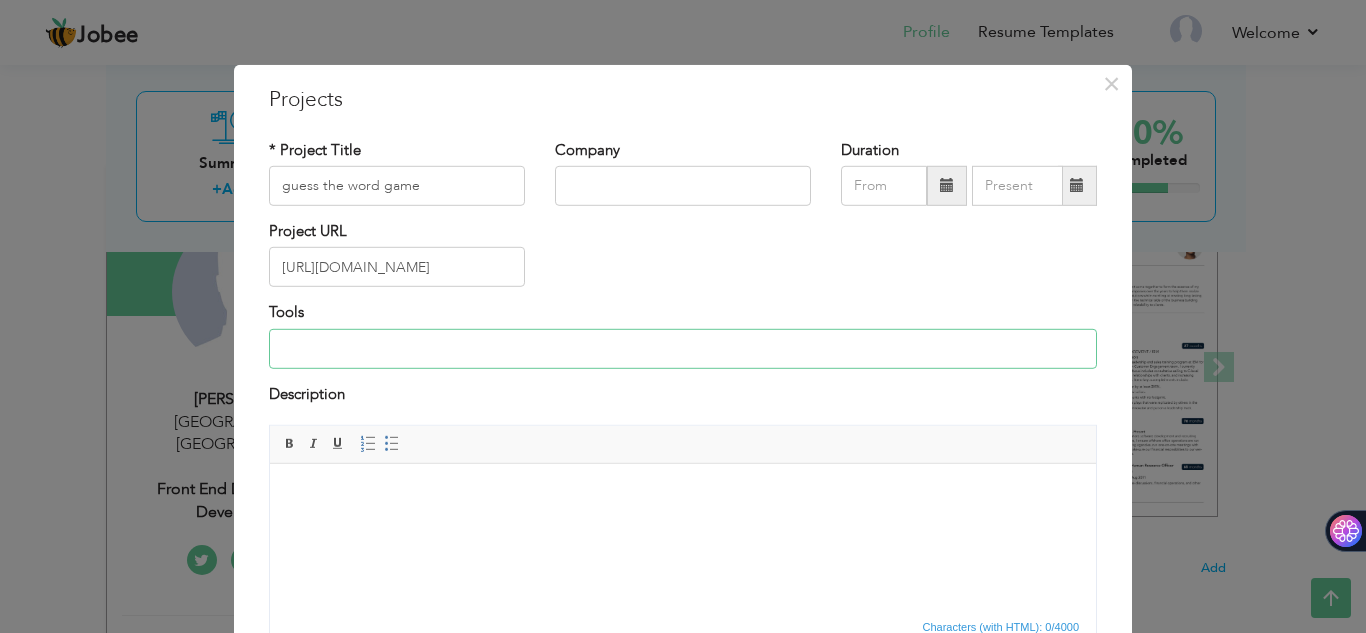 scroll, scrollTop: 0, scrollLeft: 0, axis: both 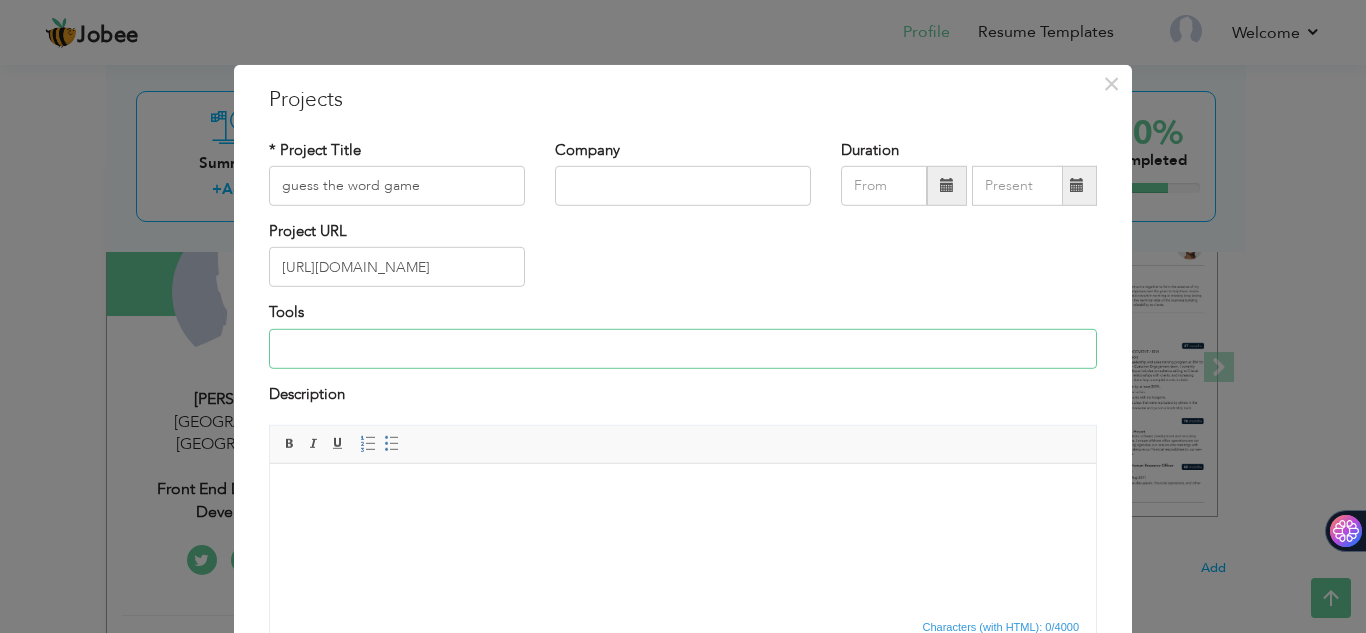 type on "HTML,CSS,JS" 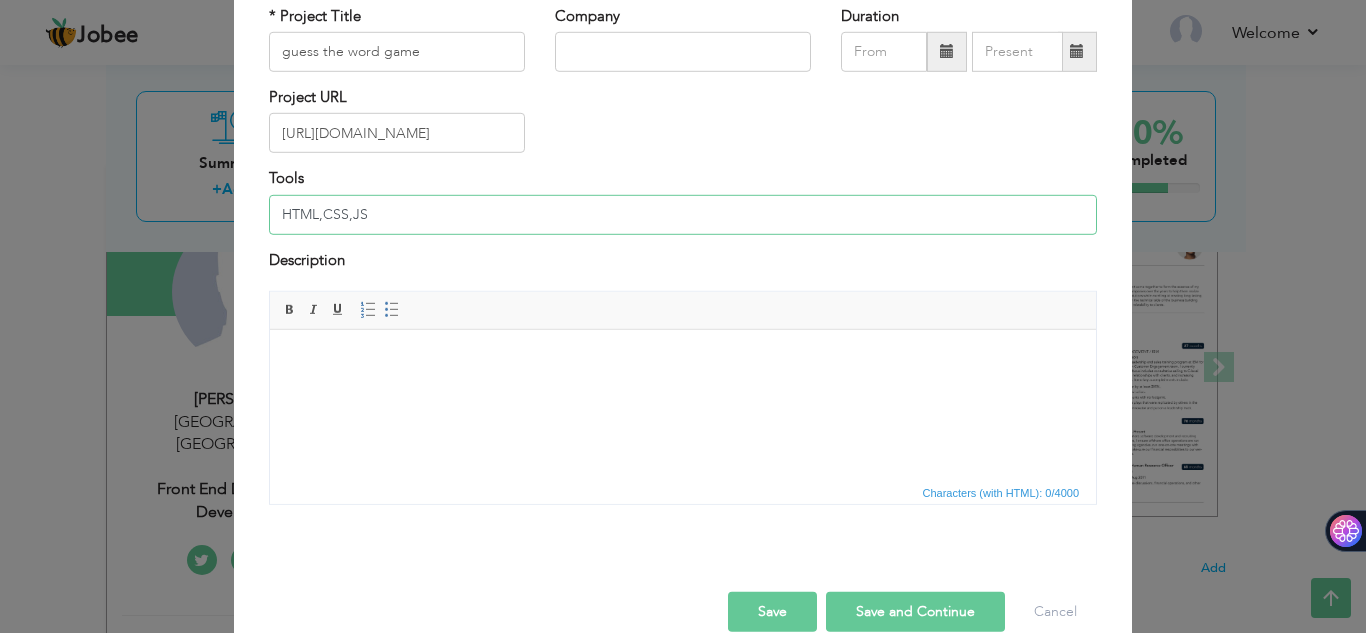 scroll, scrollTop: 135, scrollLeft: 0, axis: vertical 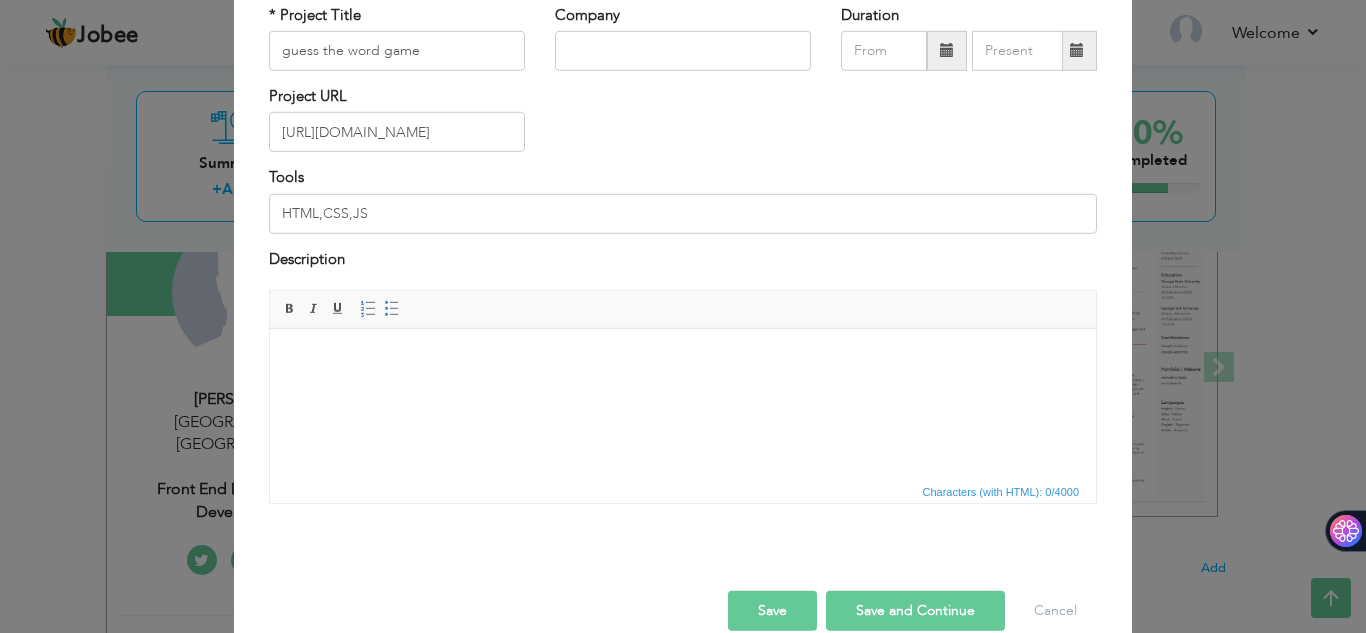 click on "Save and Continue" at bounding box center (915, 611) 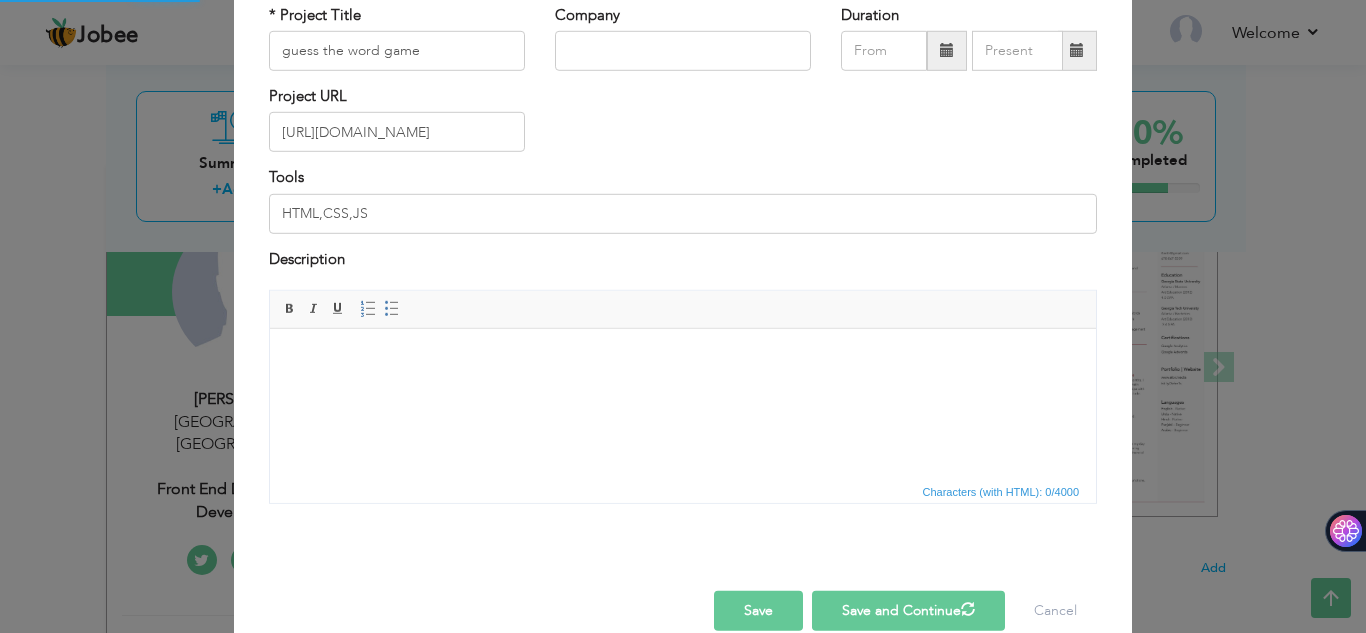 type 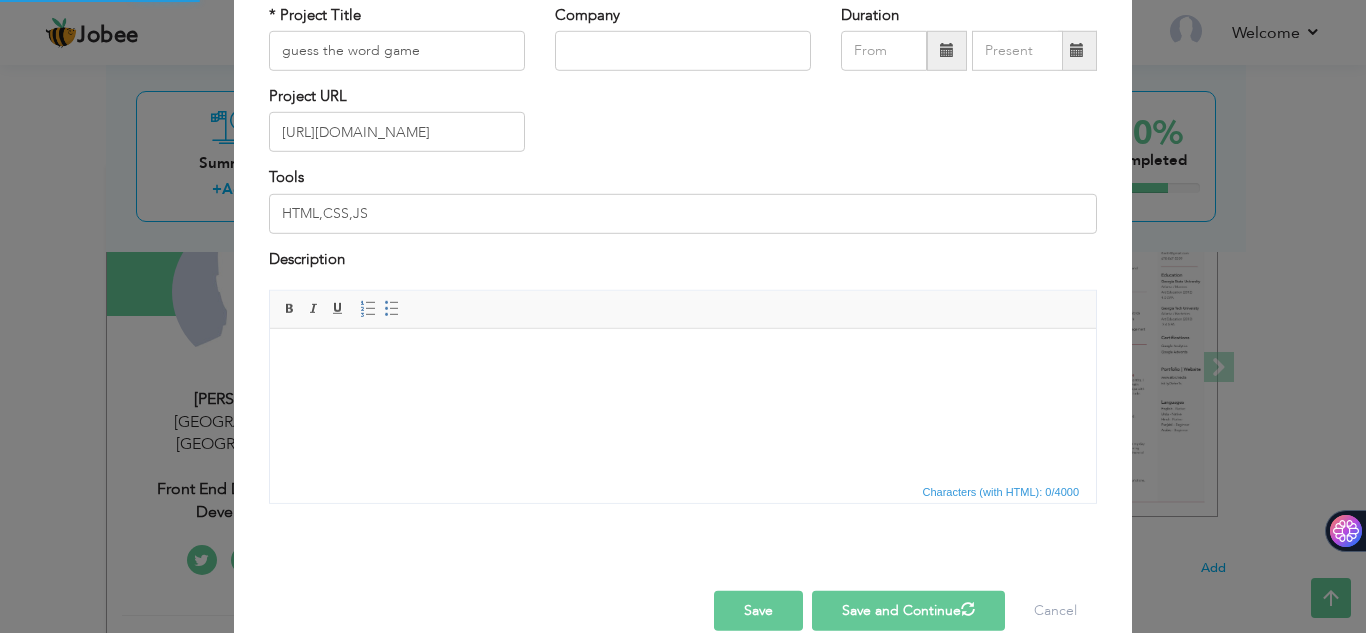 type 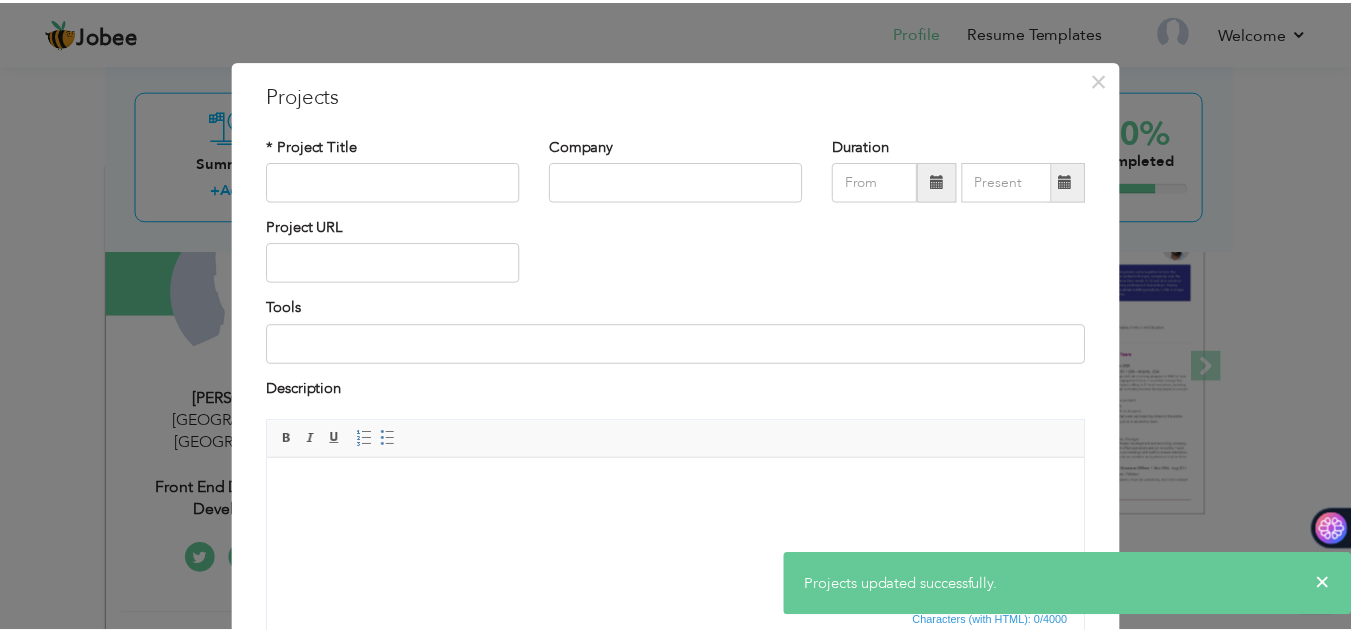 scroll, scrollTop: 2, scrollLeft: 0, axis: vertical 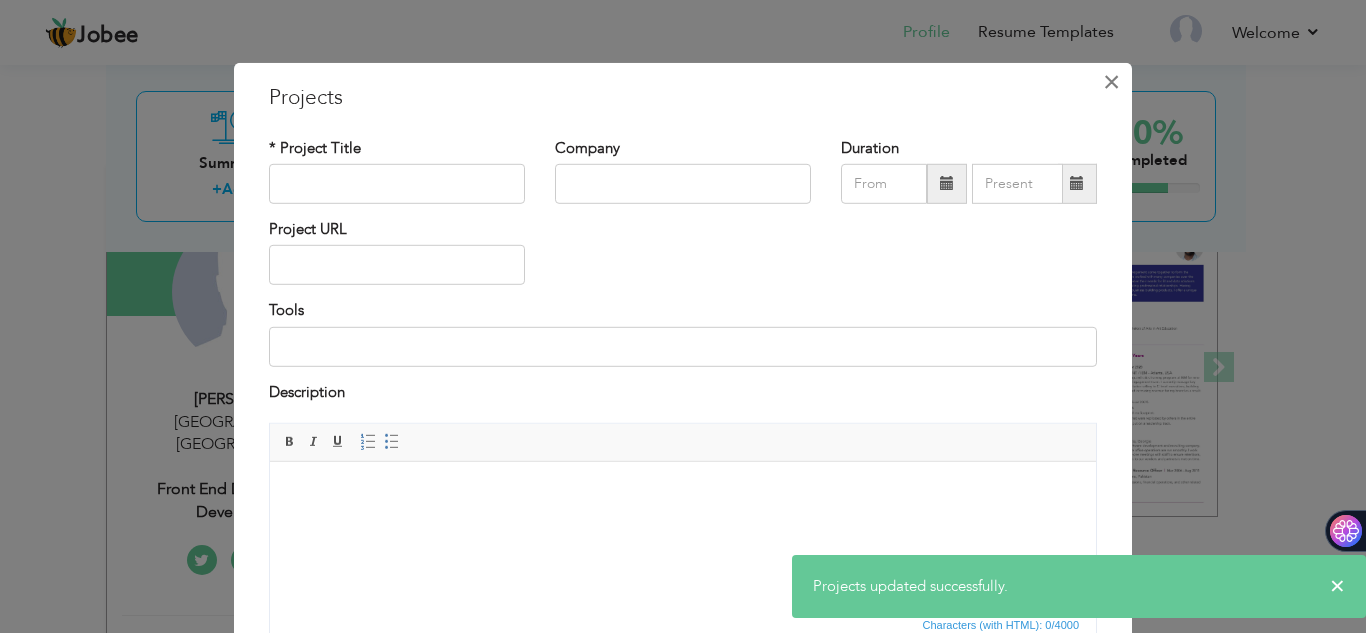 click on "×" at bounding box center [1111, 81] 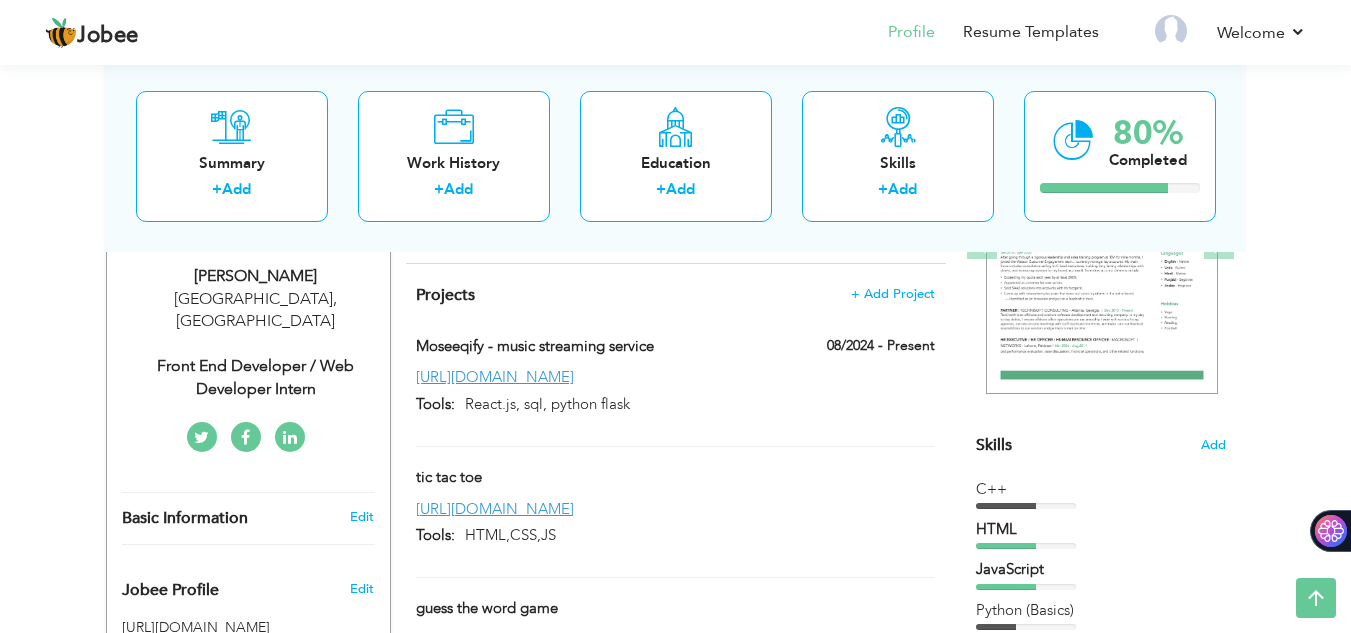scroll, scrollTop: 267, scrollLeft: 0, axis: vertical 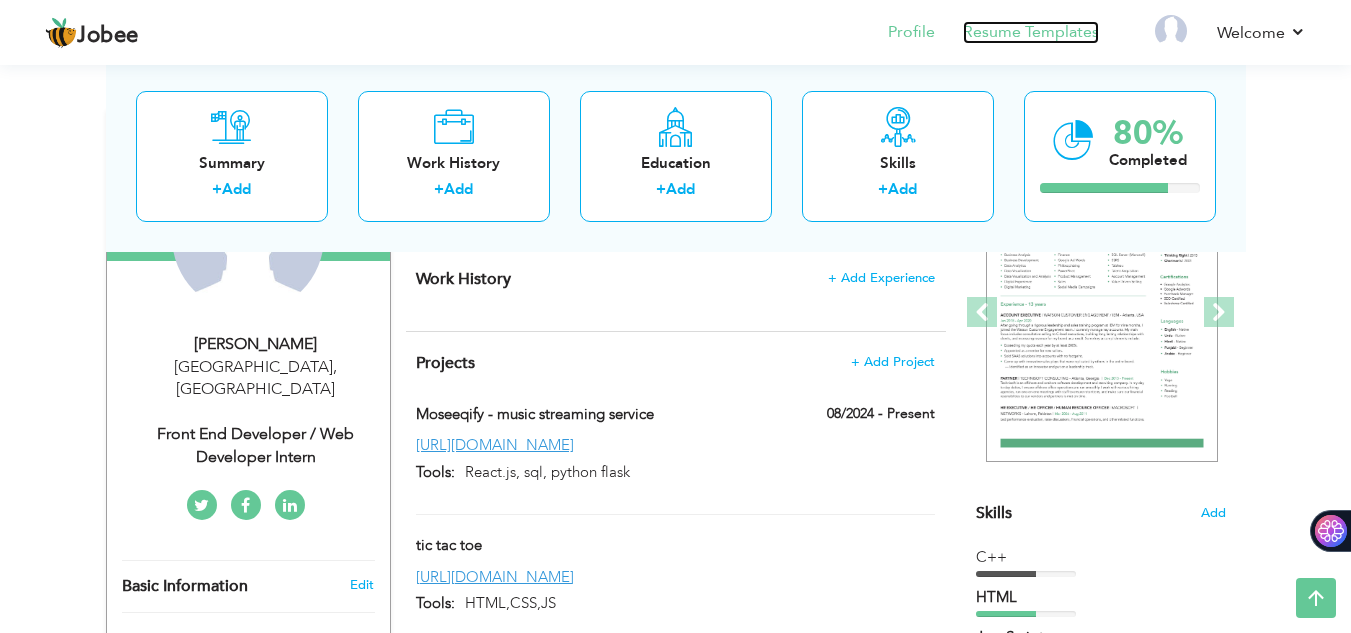 click on "Resume Templates" at bounding box center [1031, 32] 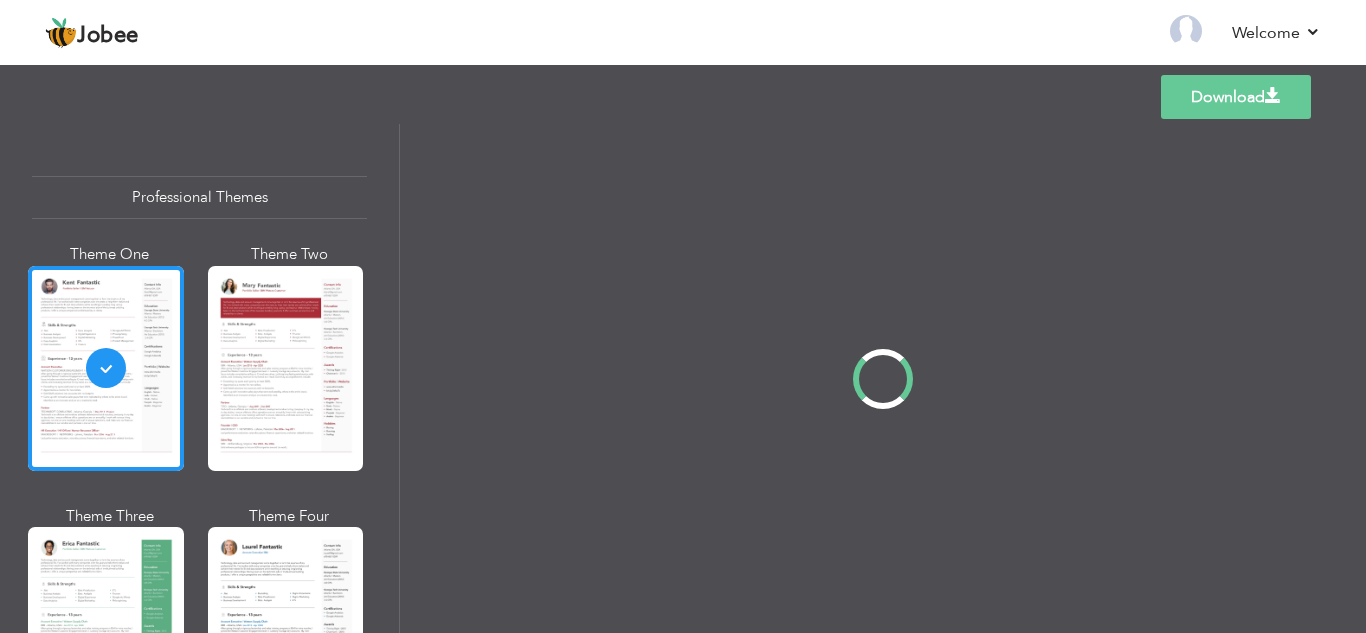 scroll, scrollTop: 0, scrollLeft: 0, axis: both 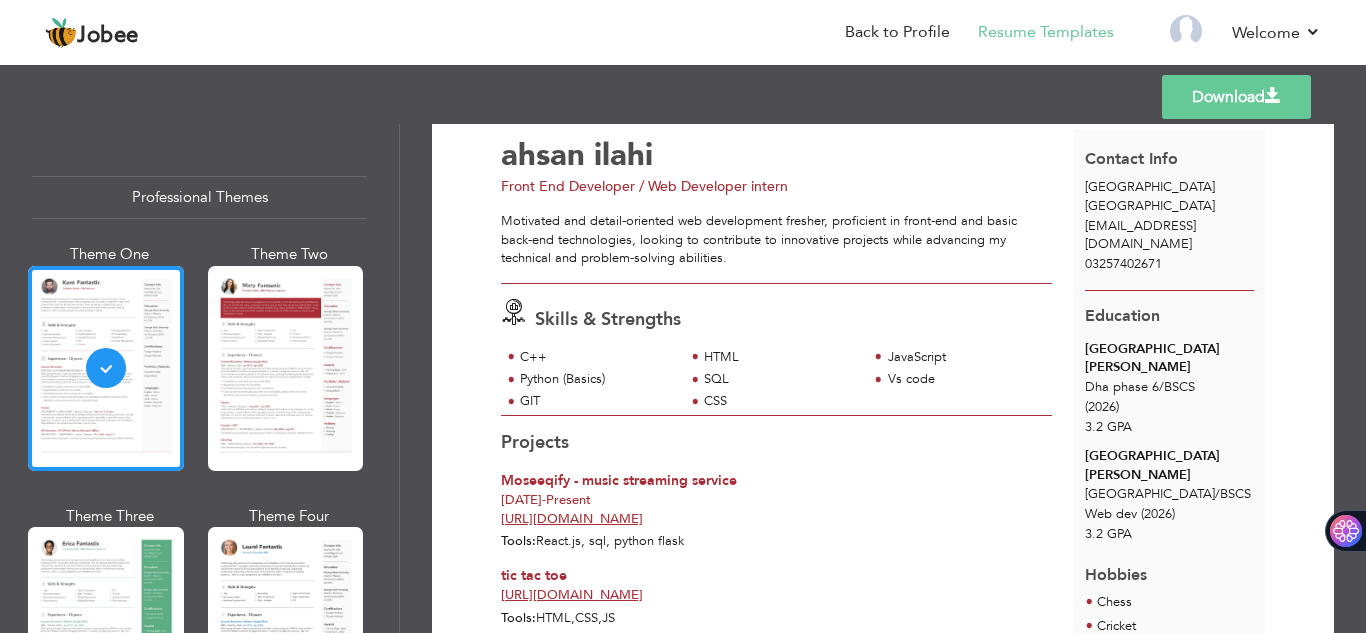 click on "Download" at bounding box center [1236, 97] 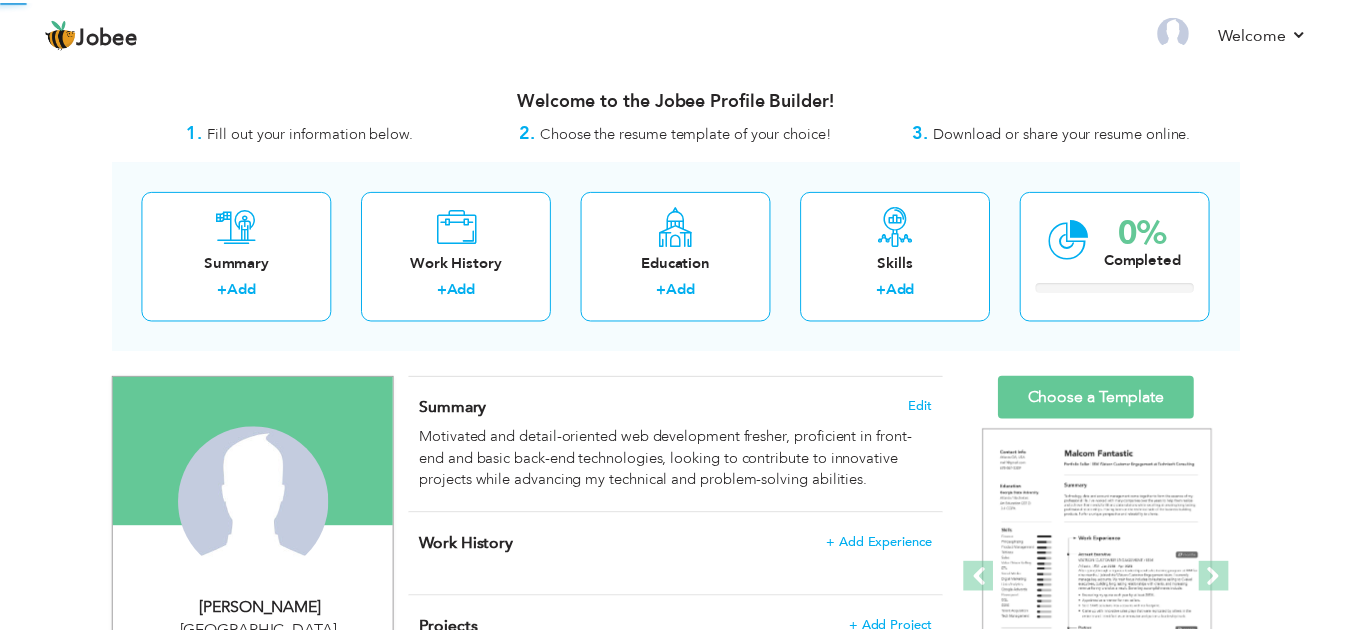 scroll, scrollTop: 0, scrollLeft: 0, axis: both 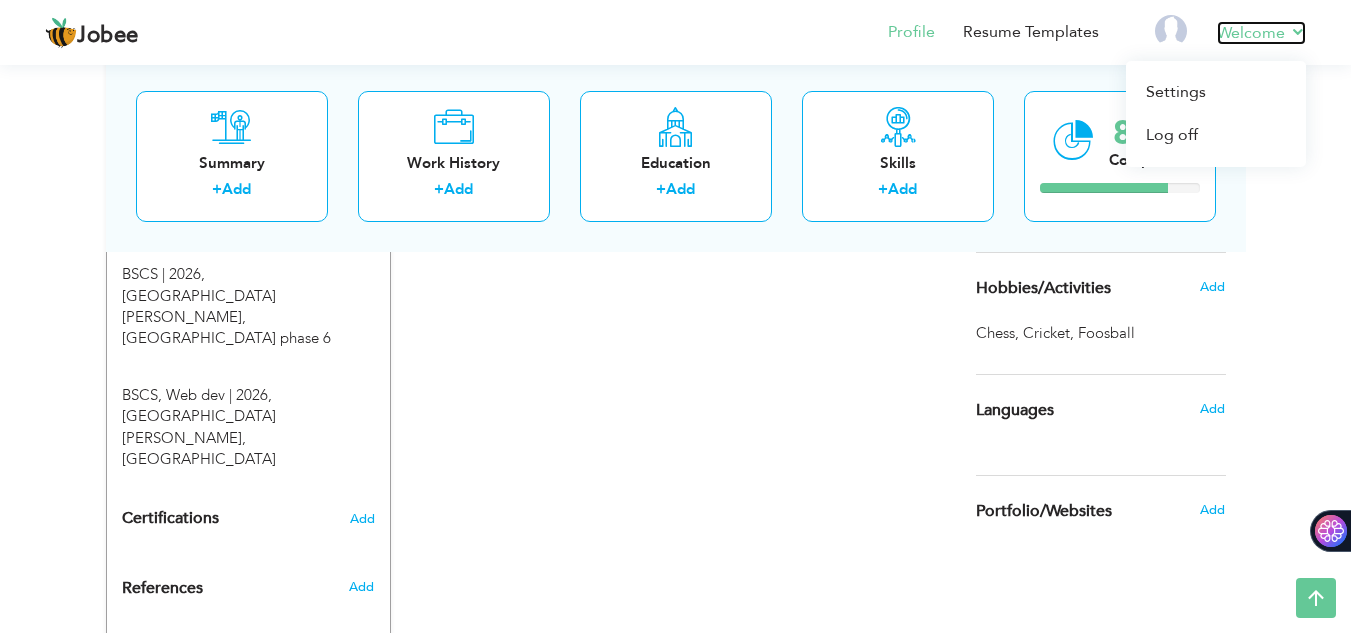 click on "Welcome" at bounding box center [1261, 33] 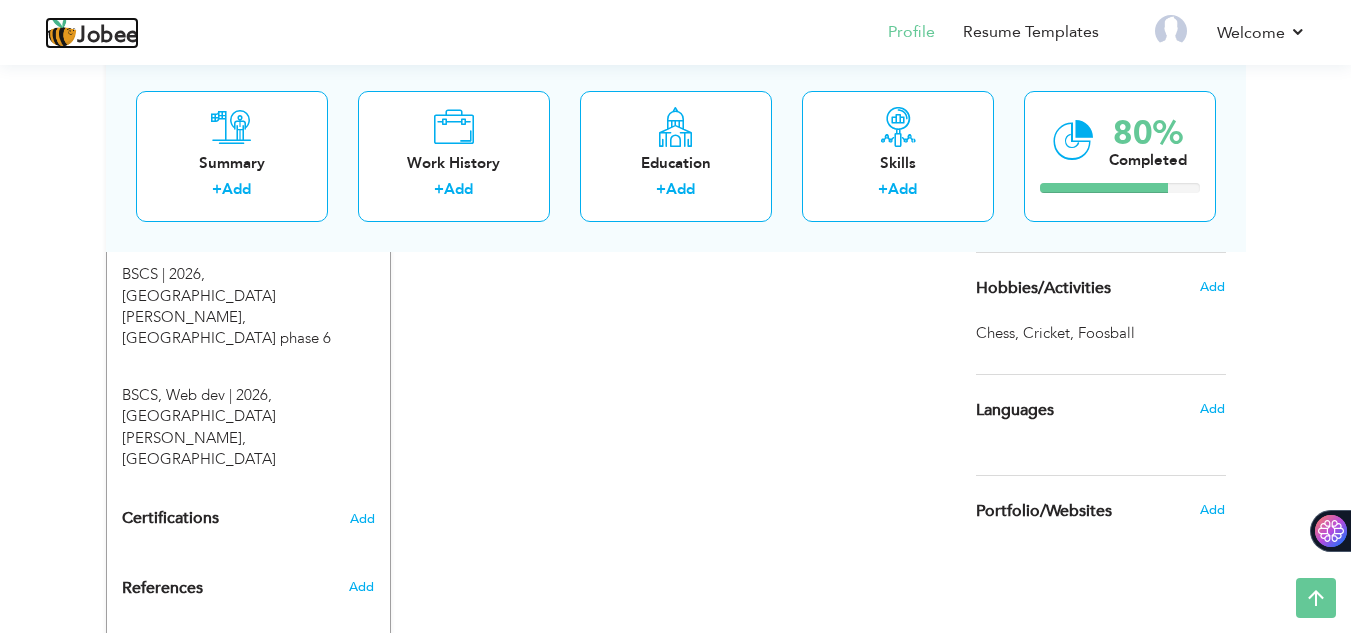 click on "Jobee" at bounding box center (108, 36) 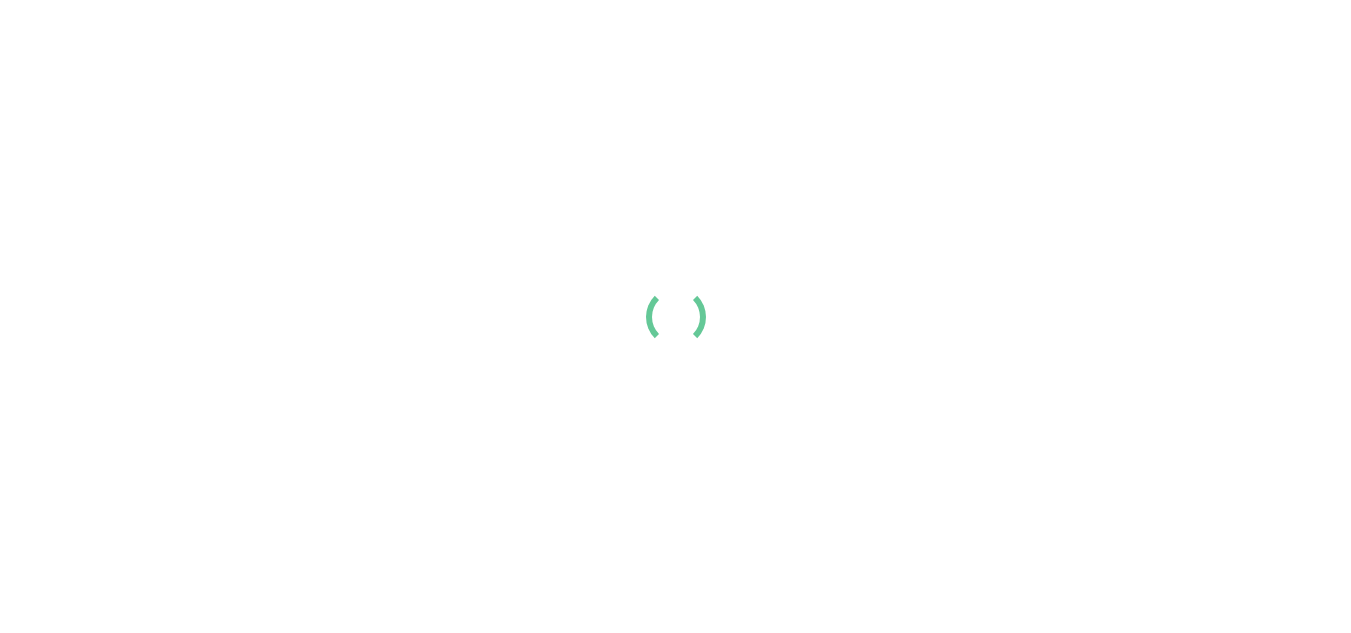 scroll, scrollTop: 0, scrollLeft: 0, axis: both 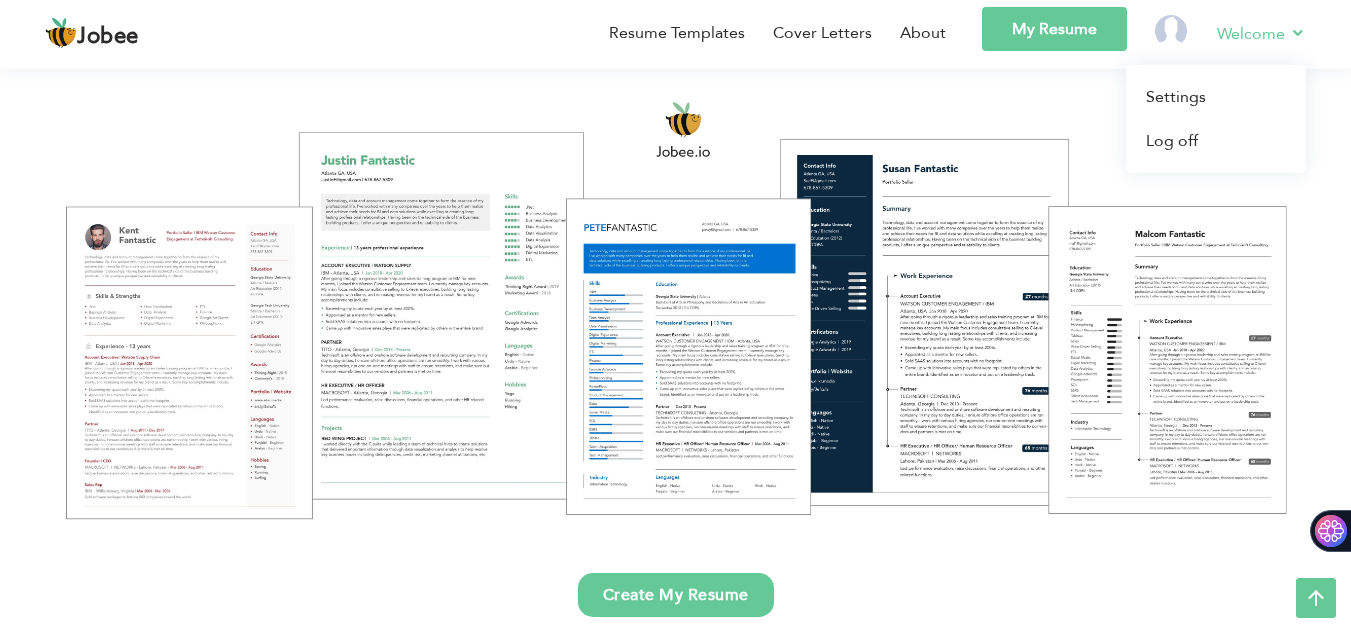 click on "Welcome" at bounding box center [1261, 33] 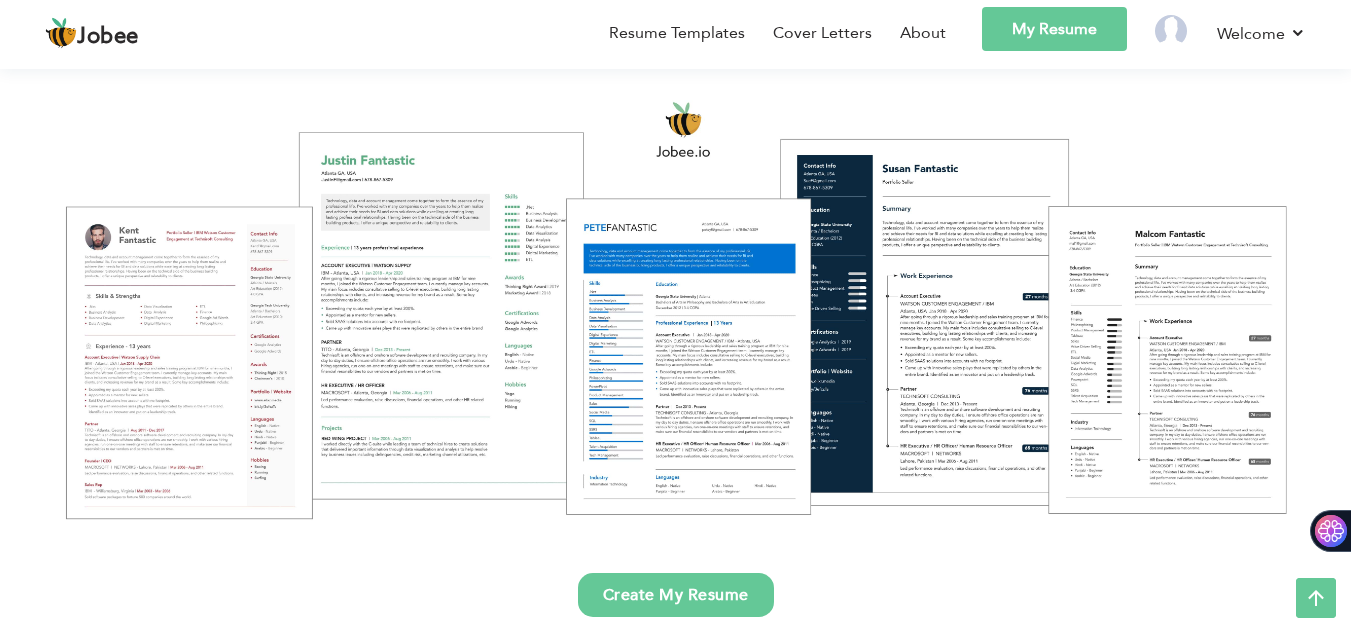 scroll, scrollTop: 0, scrollLeft: 0, axis: both 